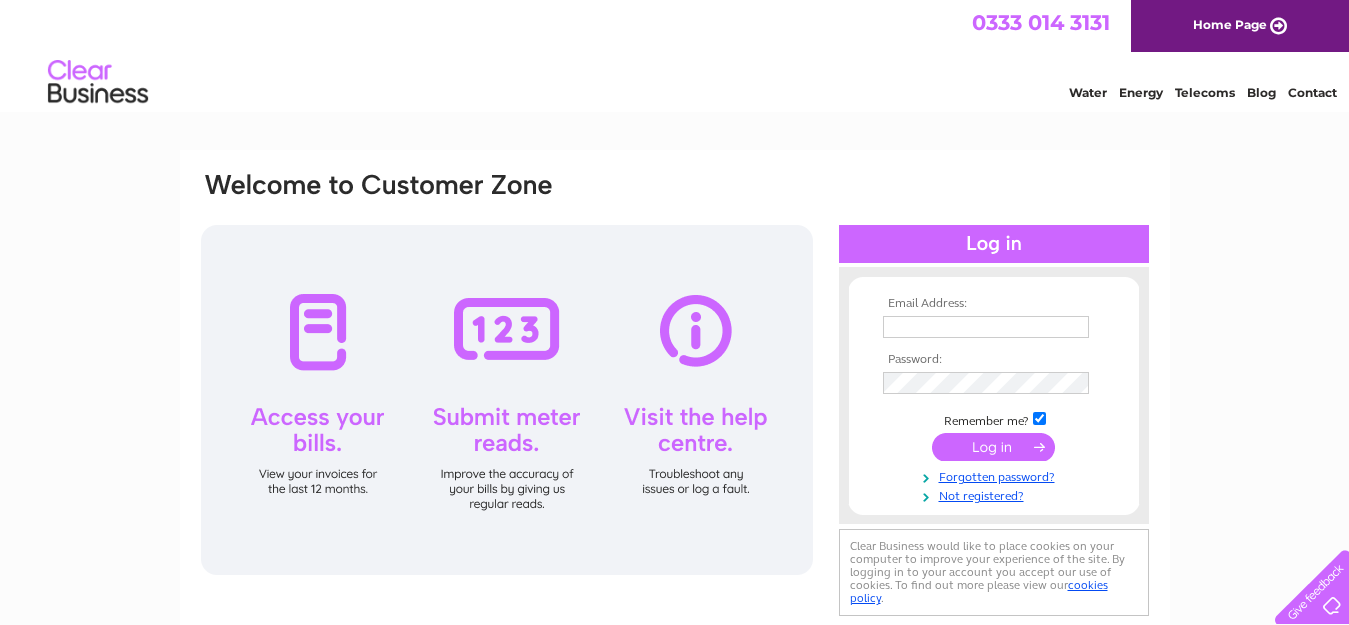 scroll, scrollTop: 0, scrollLeft: 0, axis: both 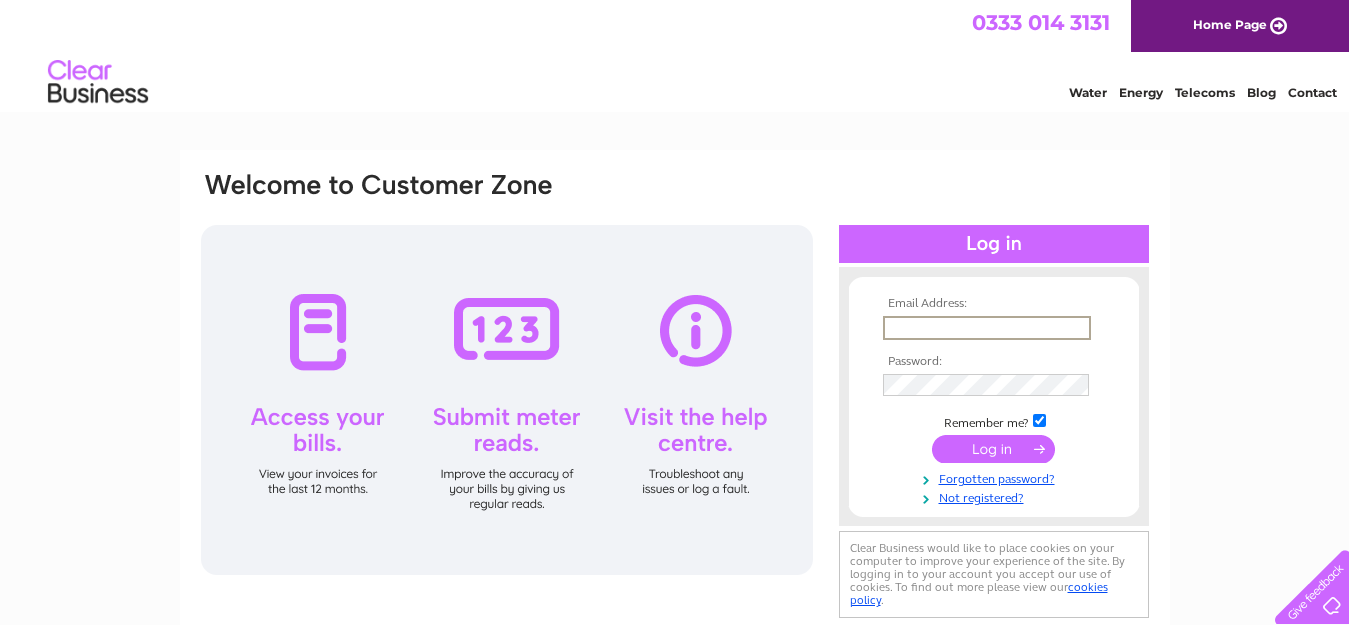click at bounding box center (987, 328) 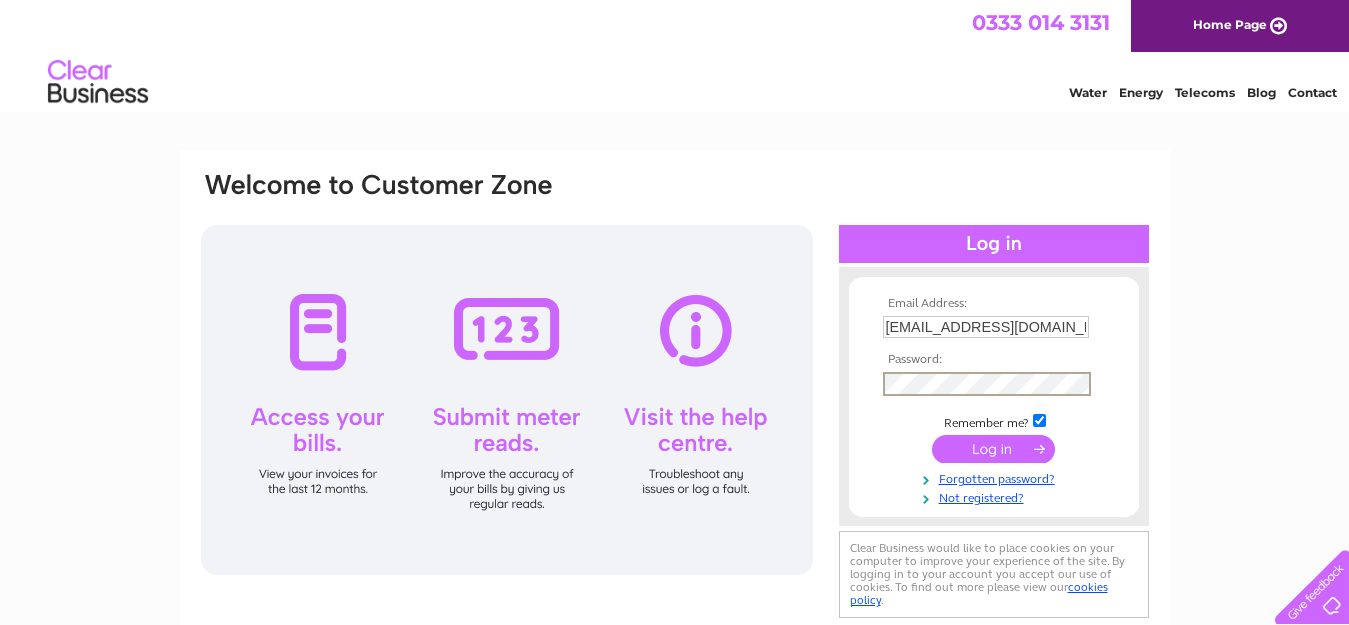 click at bounding box center [993, 449] 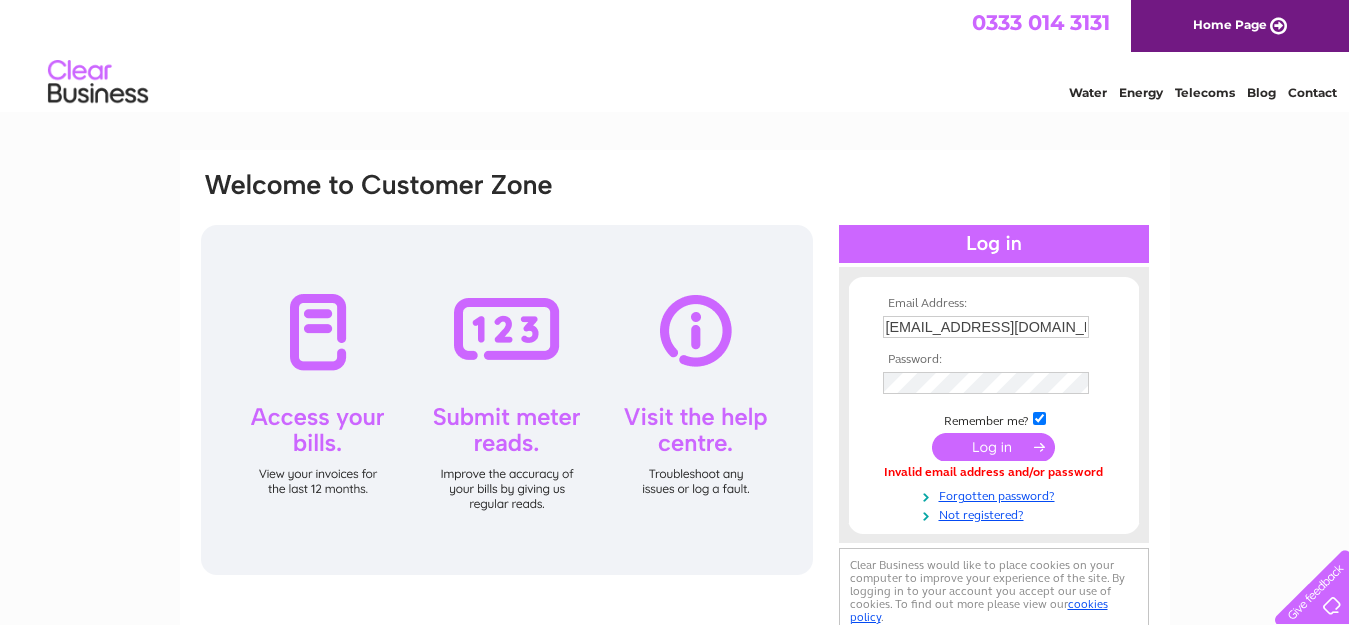 scroll, scrollTop: 0, scrollLeft: 0, axis: both 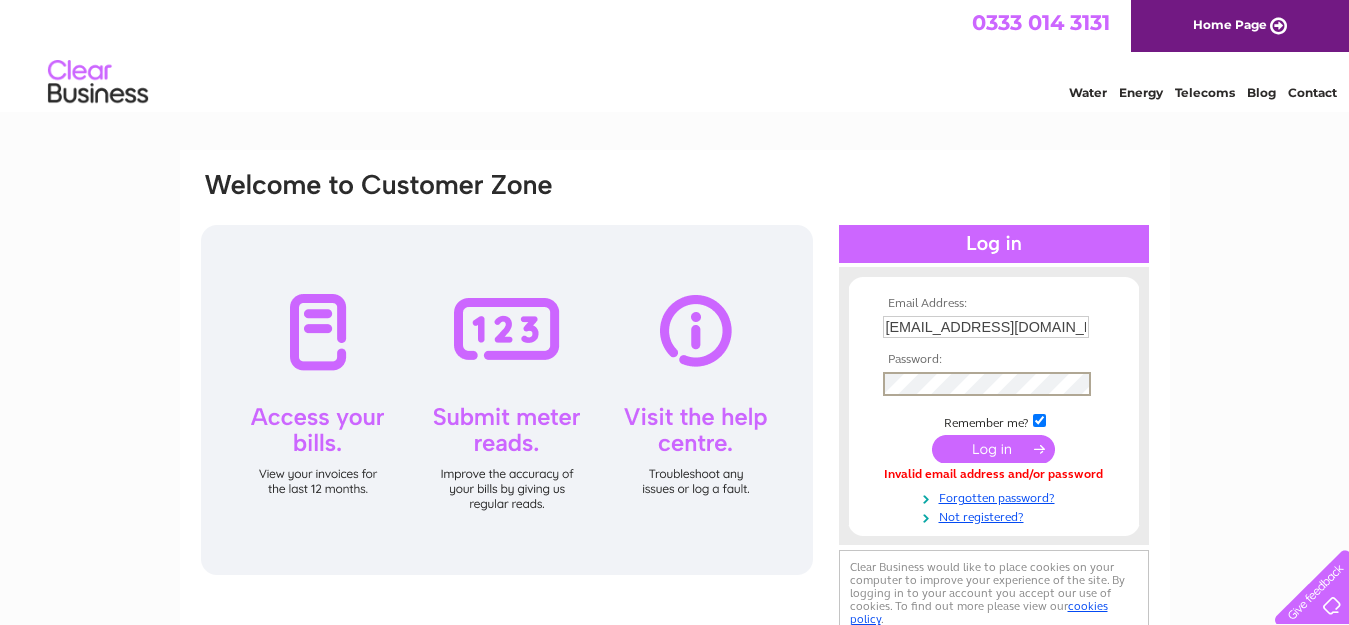 click at bounding box center [993, 449] 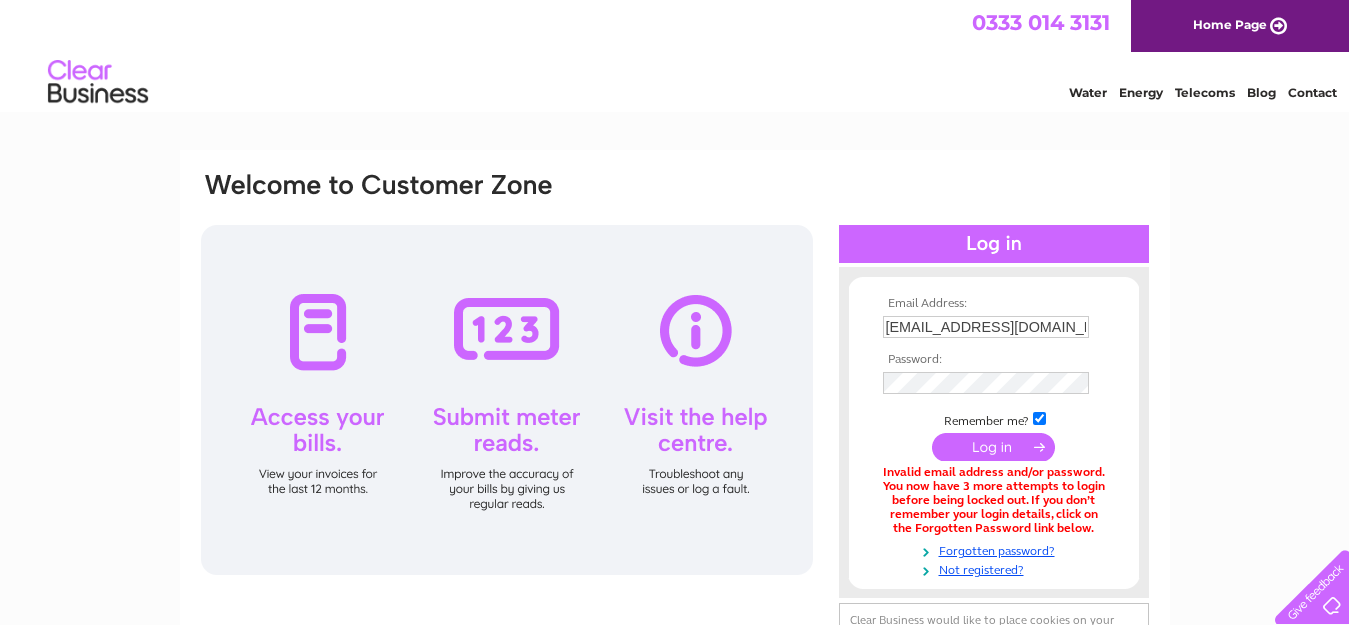 scroll, scrollTop: 0, scrollLeft: 0, axis: both 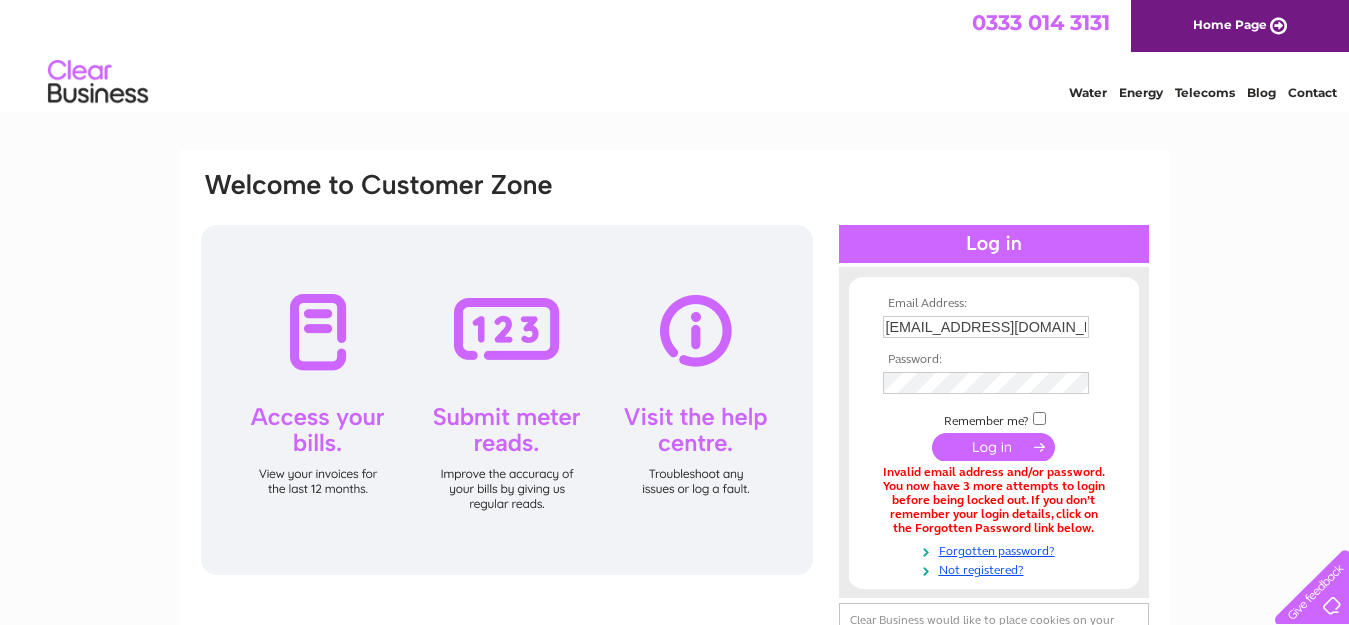 click at bounding box center [1039, 418] 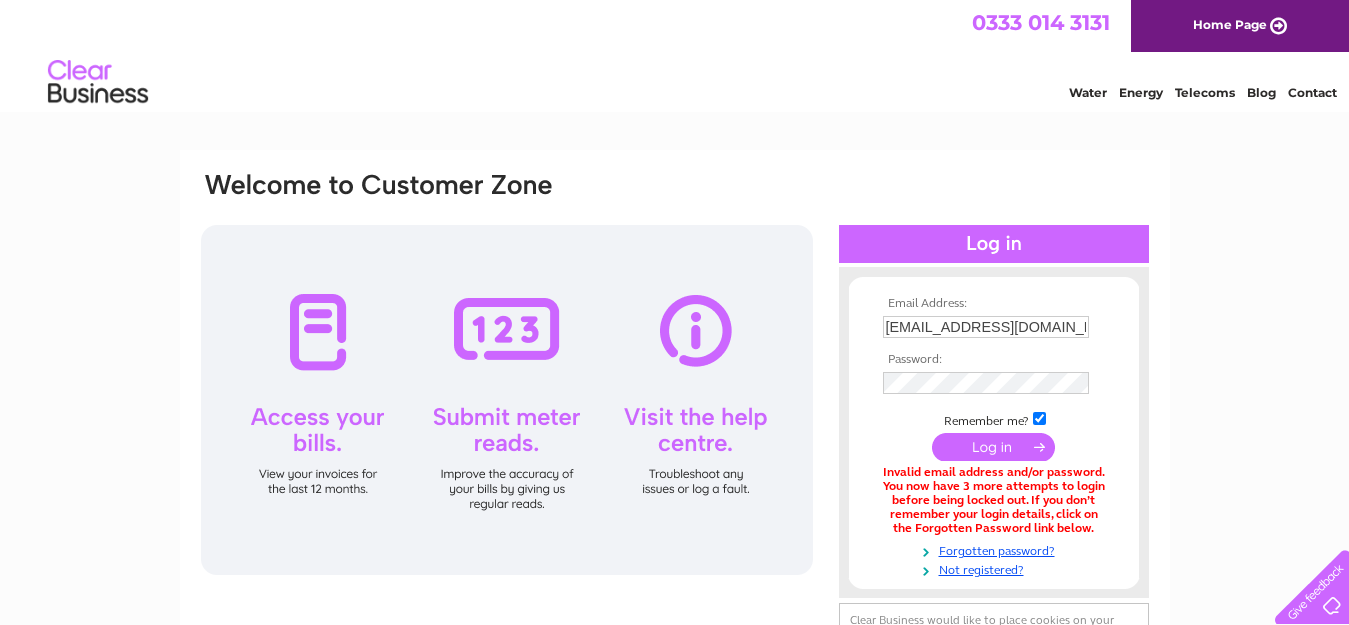 click at bounding box center [993, 447] 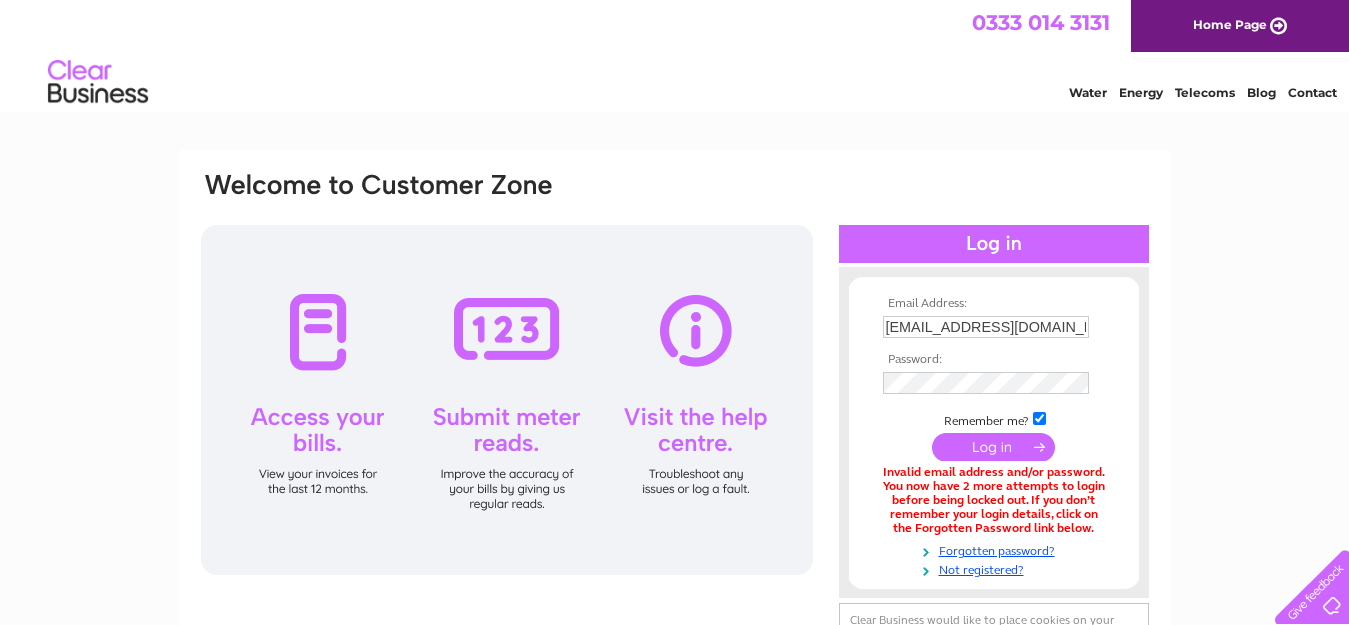 scroll, scrollTop: 0, scrollLeft: 0, axis: both 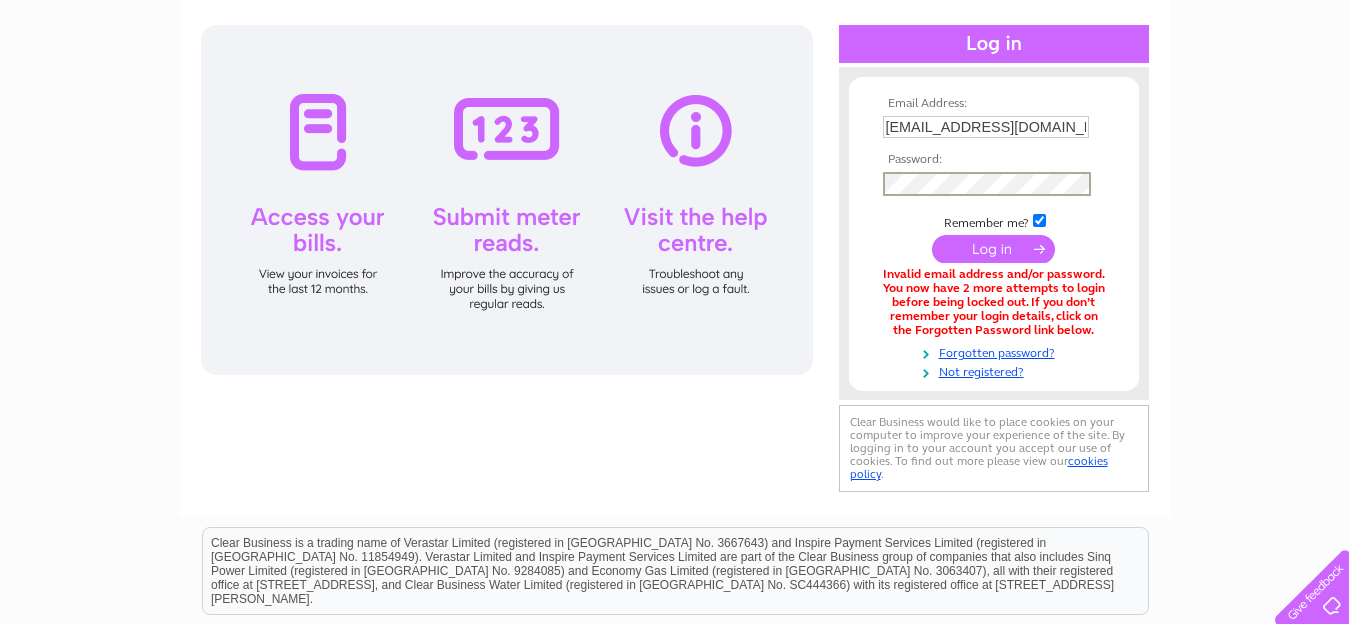 click at bounding box center [993, 249] 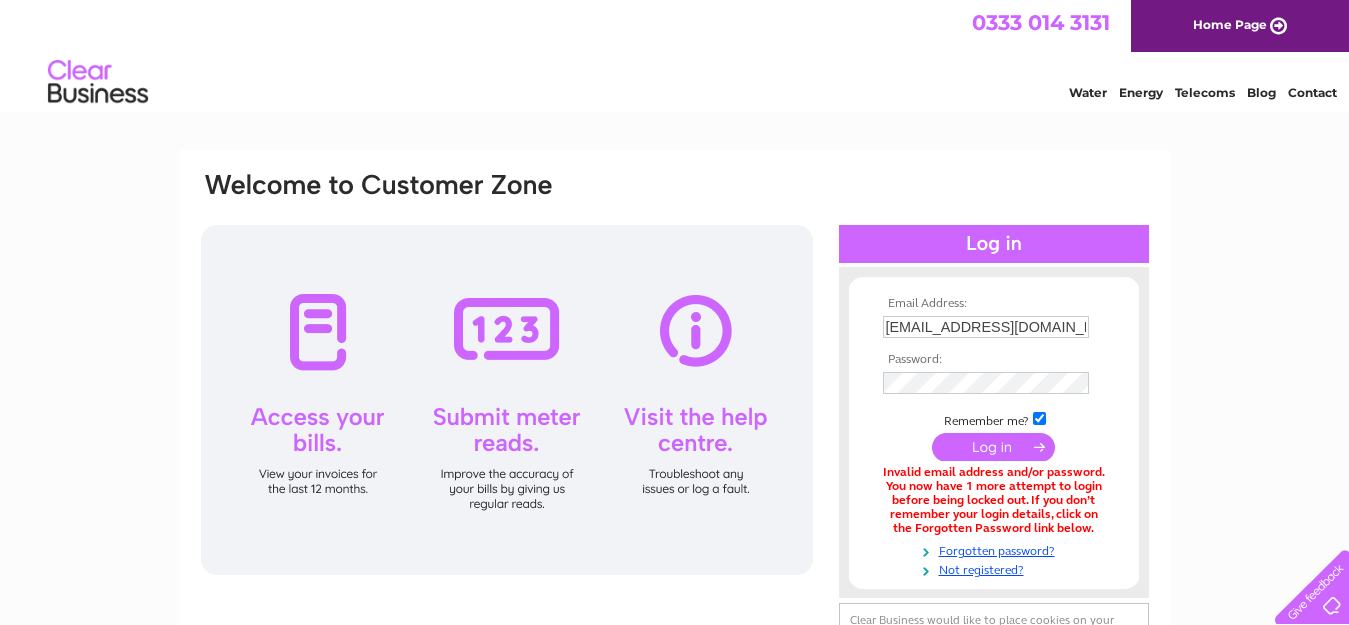 scroll, scrollTop: 0, scrollLeft: 0, axis: both 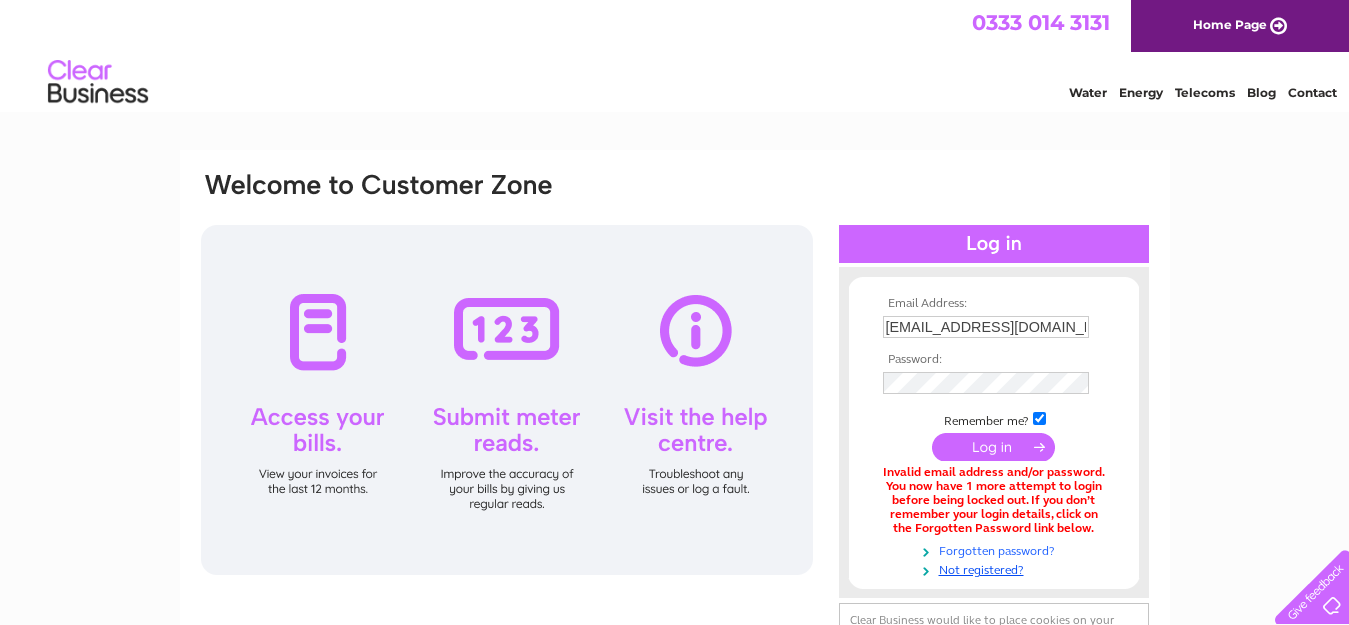 click on "Forgotten password?" at bounding box center (996, 549) 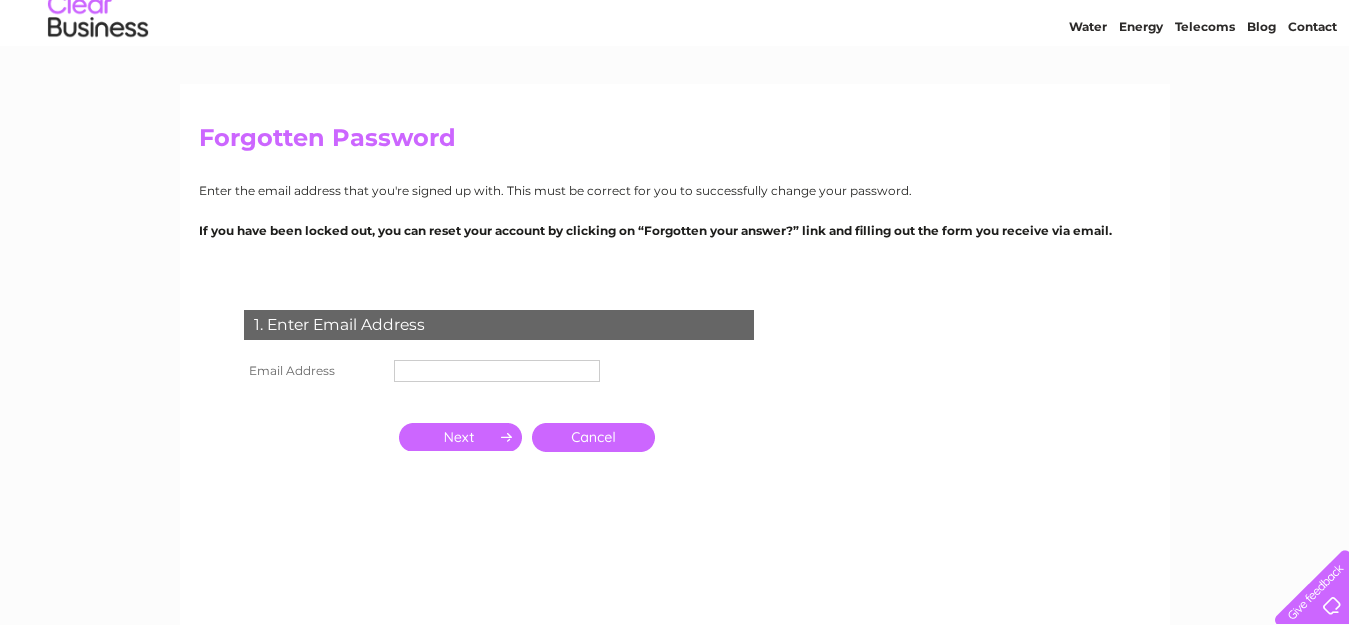 scroll, scrollTop: 200, scrollLeft: 0, axis: vertical 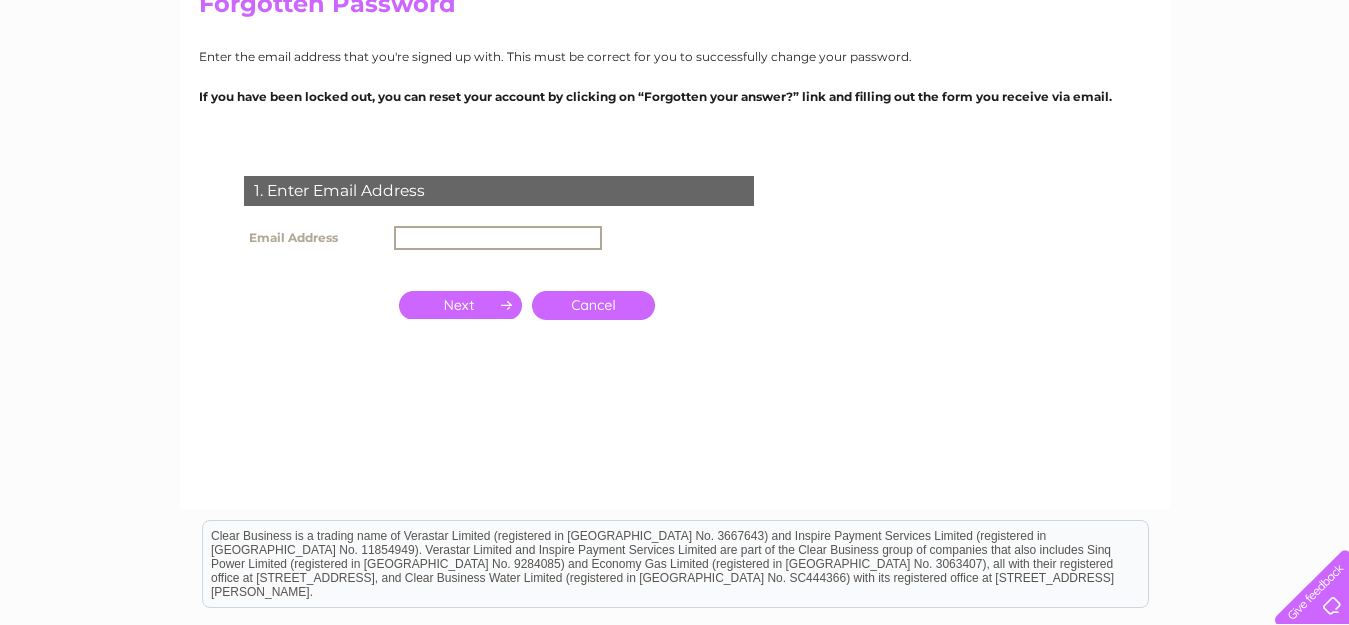 click at bounding box center [498, 238] 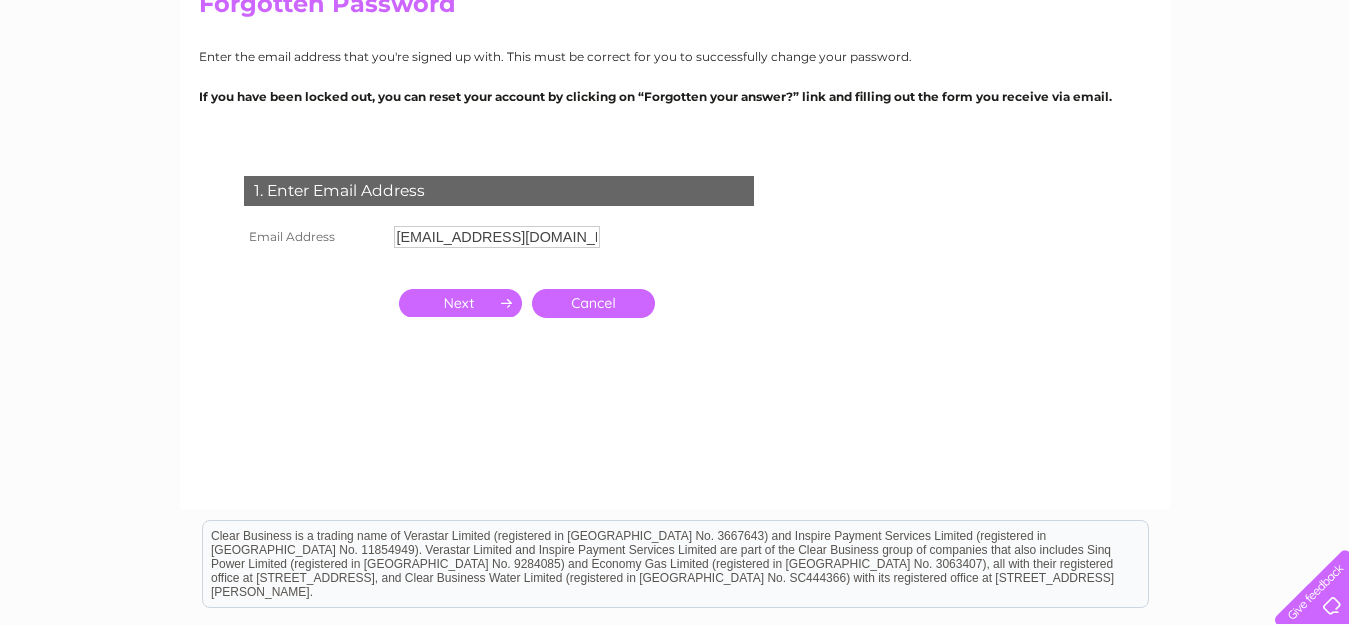 click at bounding box center [460, 303] 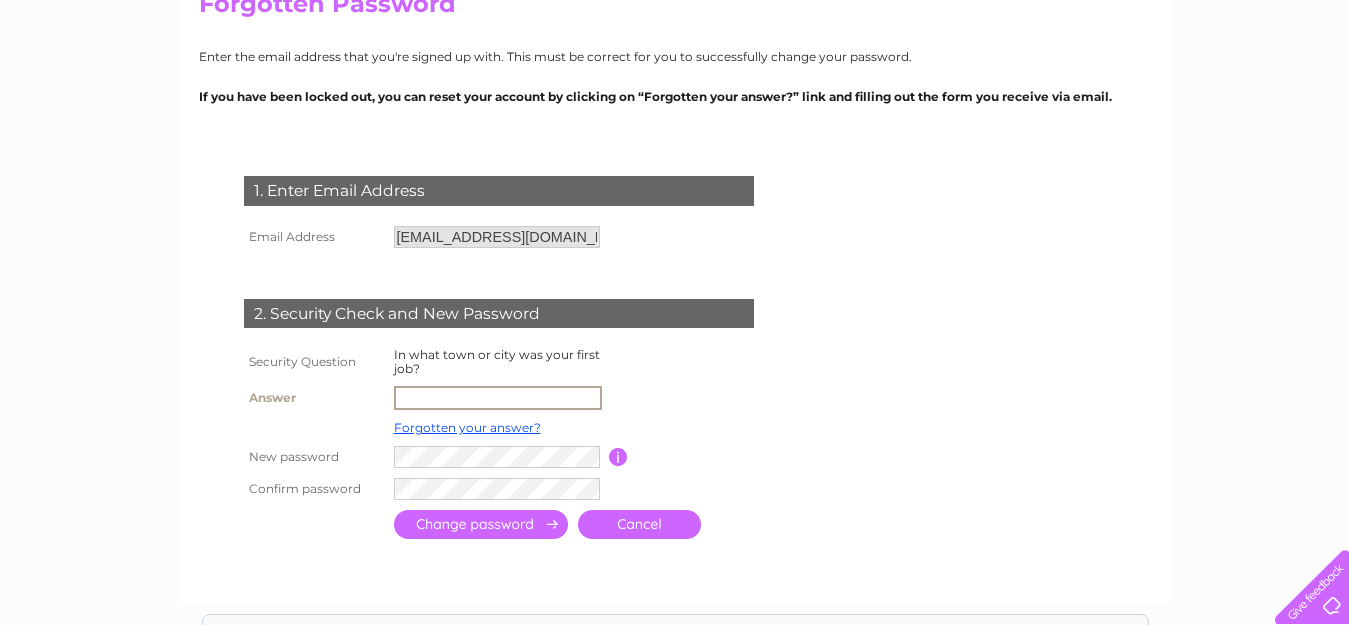 click at bounding box center [498, 398] 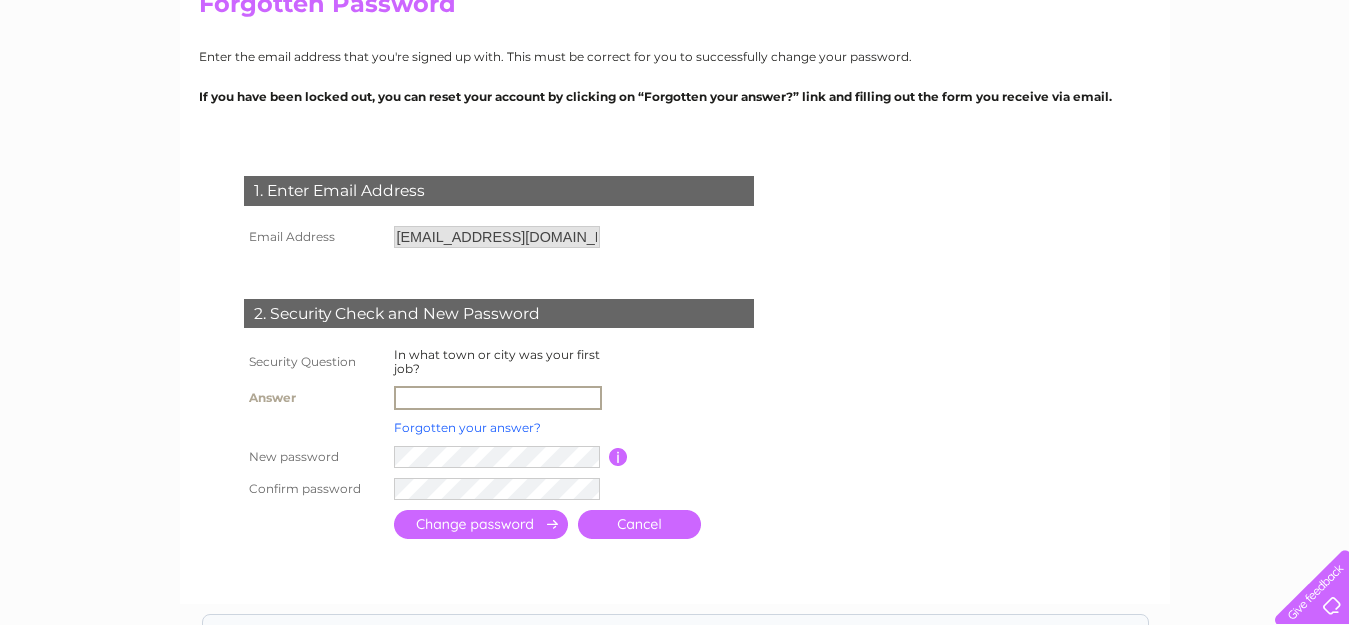 type on "llangefni" 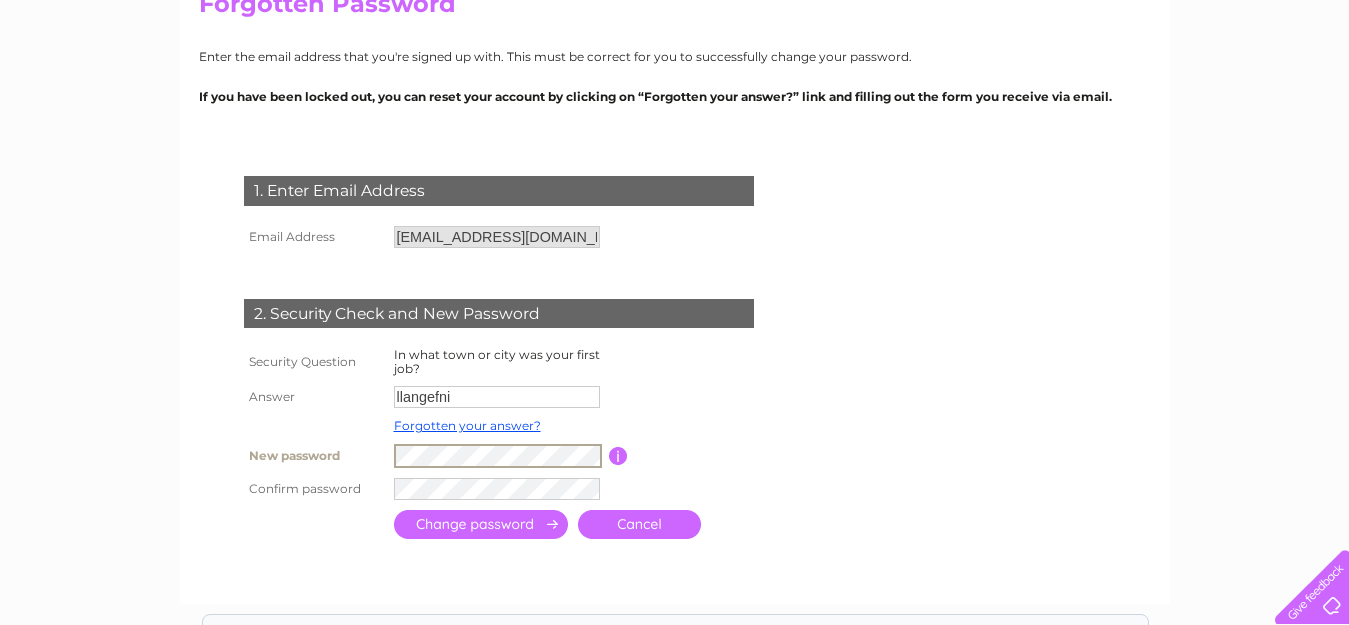 click at bounding box center [618, 456] 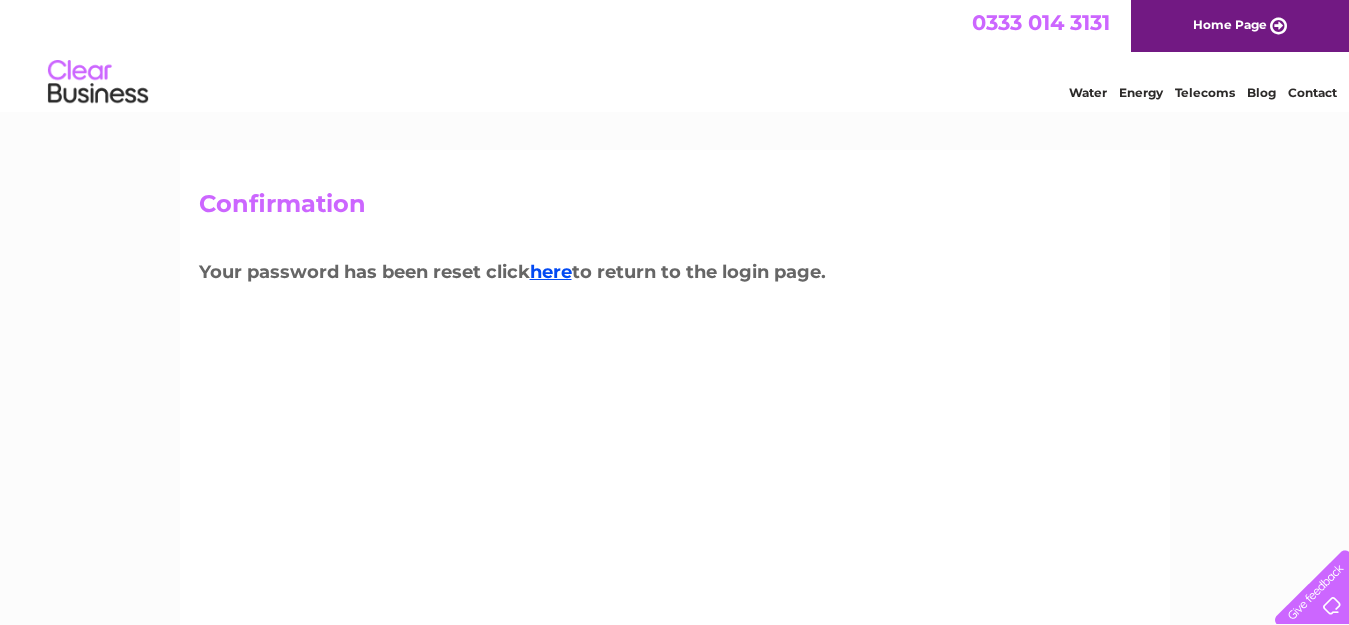 scroll, scrollTop: 0, scrollLeft: 0, axis: both 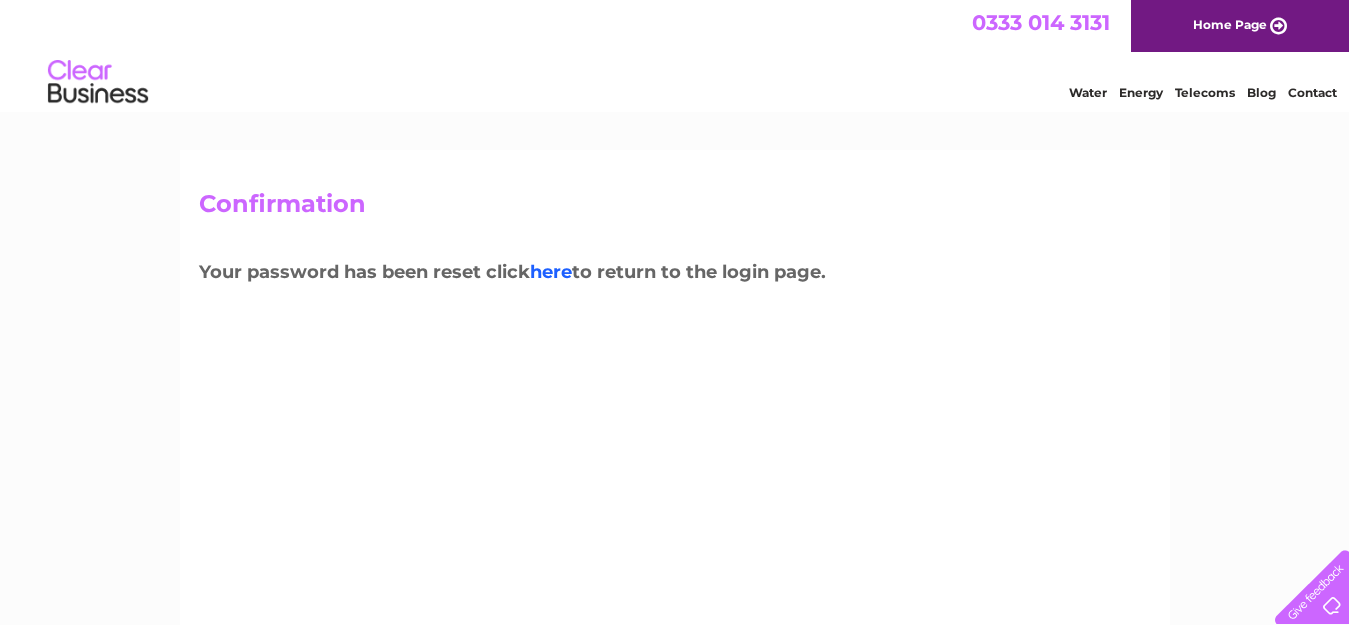 click on "here" at bounding box center [551, 272] 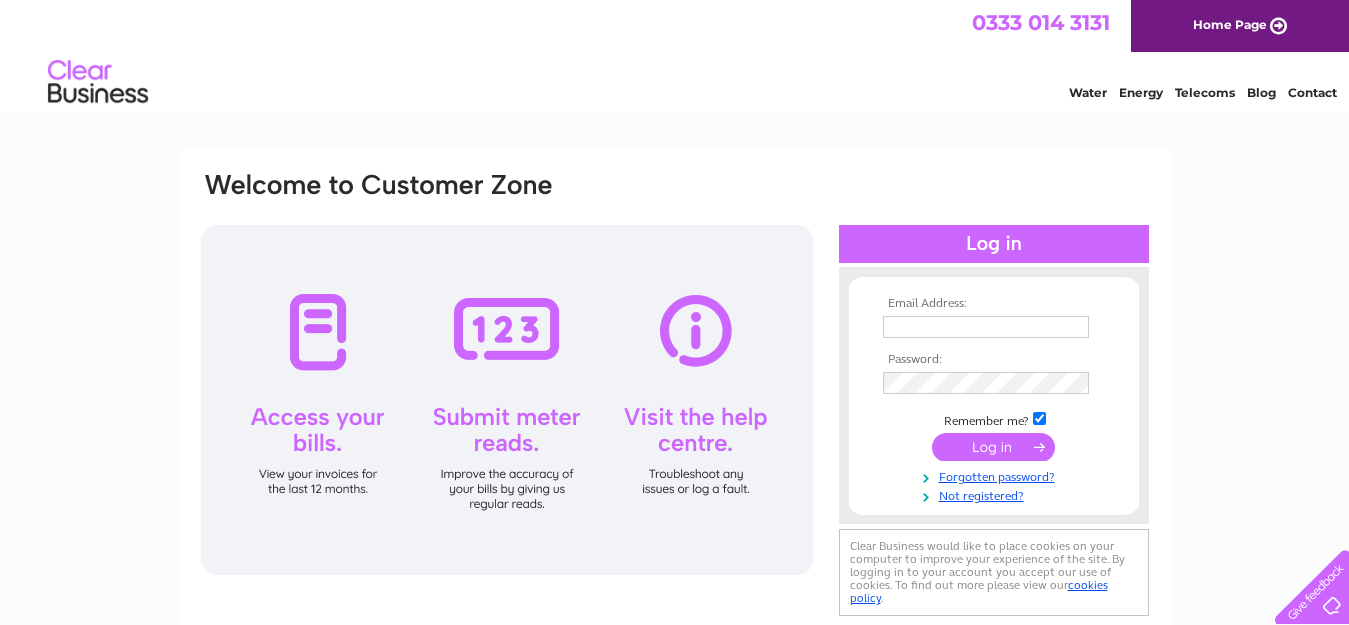 scroll, scrollTop: 0, scrollLeft: 0, axis: both 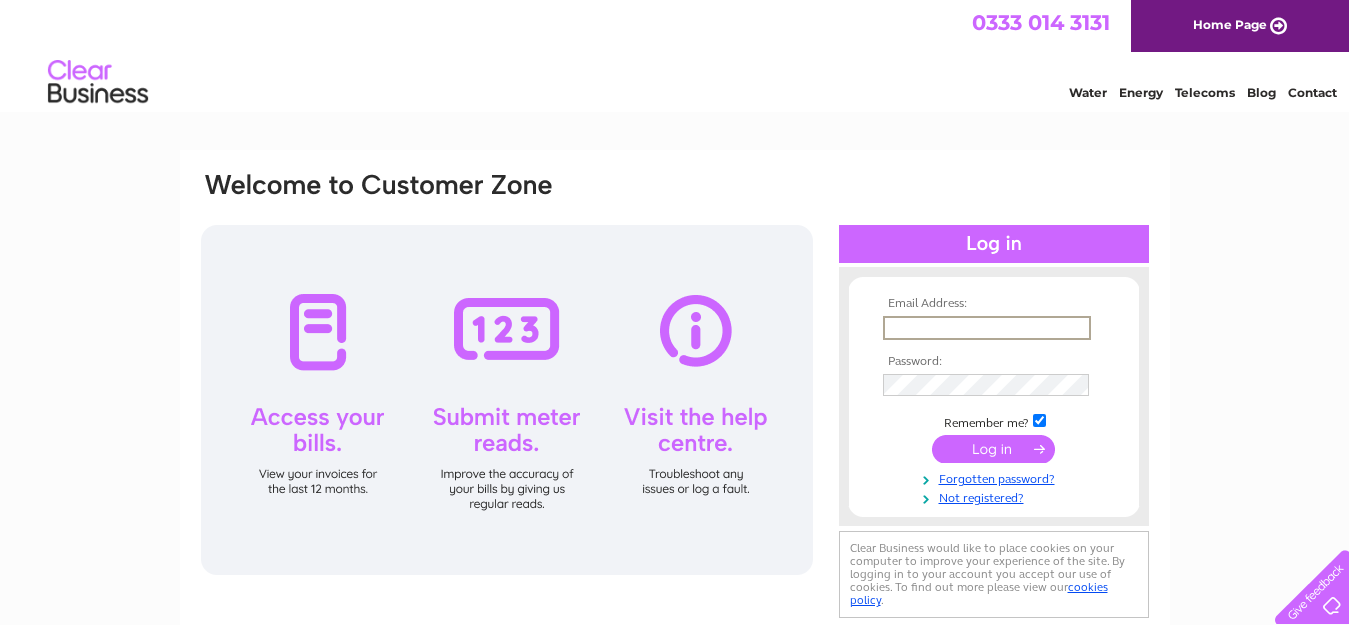 type on "[EMAIL_ADDRESS][DOMAIN_NAME]" 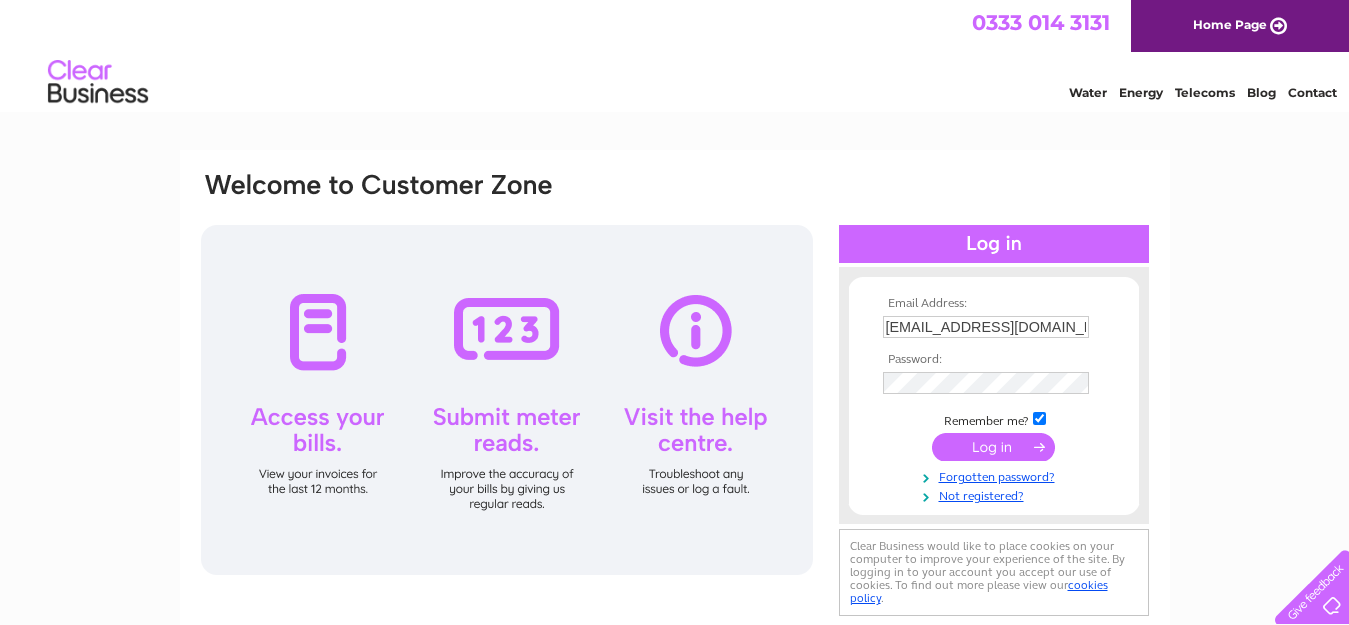 click at bounding box center [993, 447] 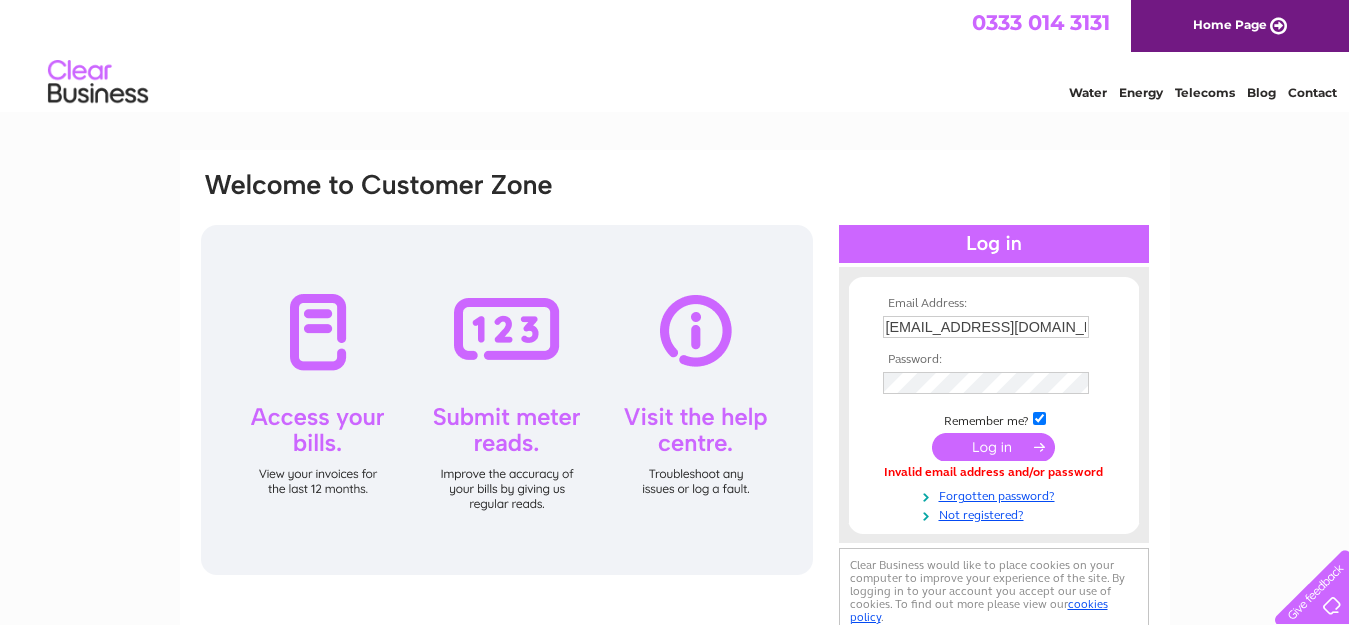 scroll, scrollTop: 0, scrollLeft: 0, axis: both 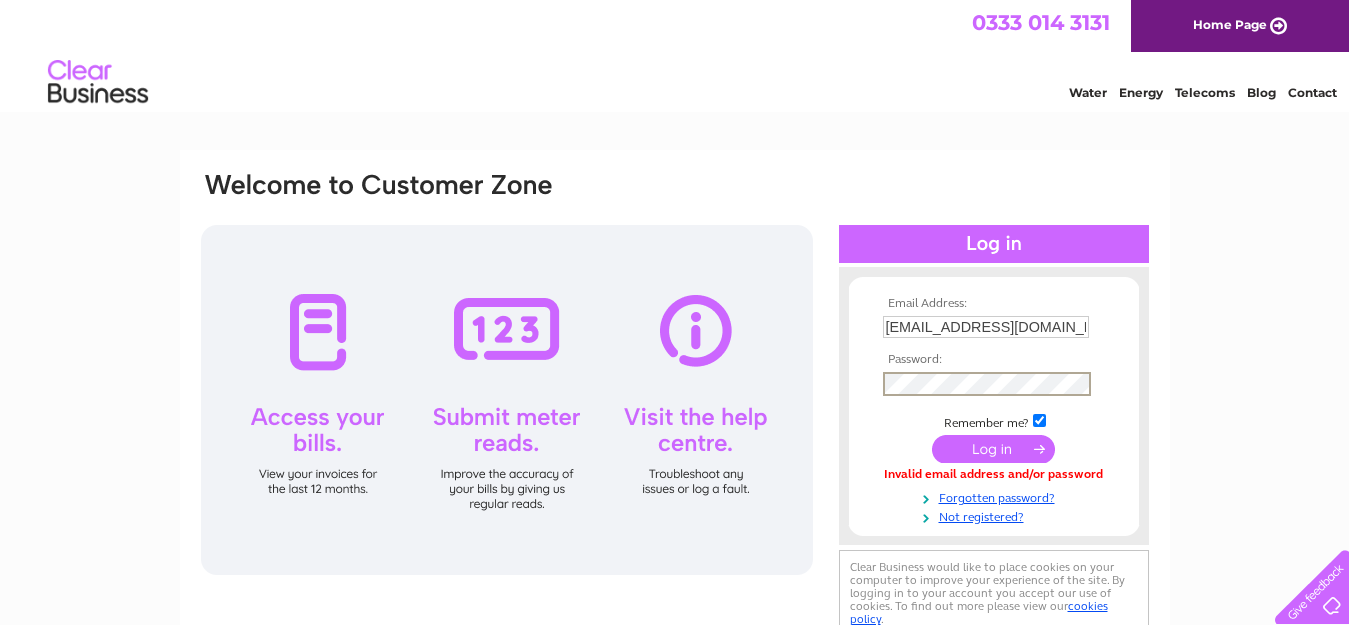 click at bounding box center (993, 449) 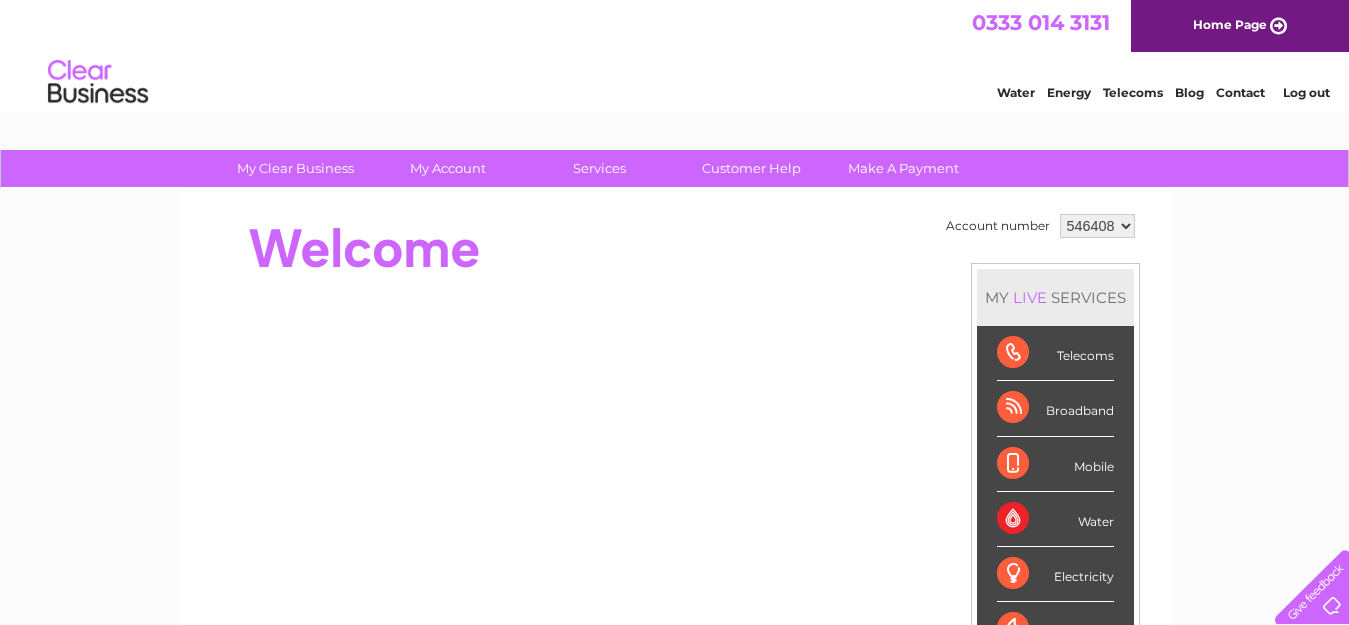 scroll, scrollTop: 0, scrollLeft: 0, axis: both 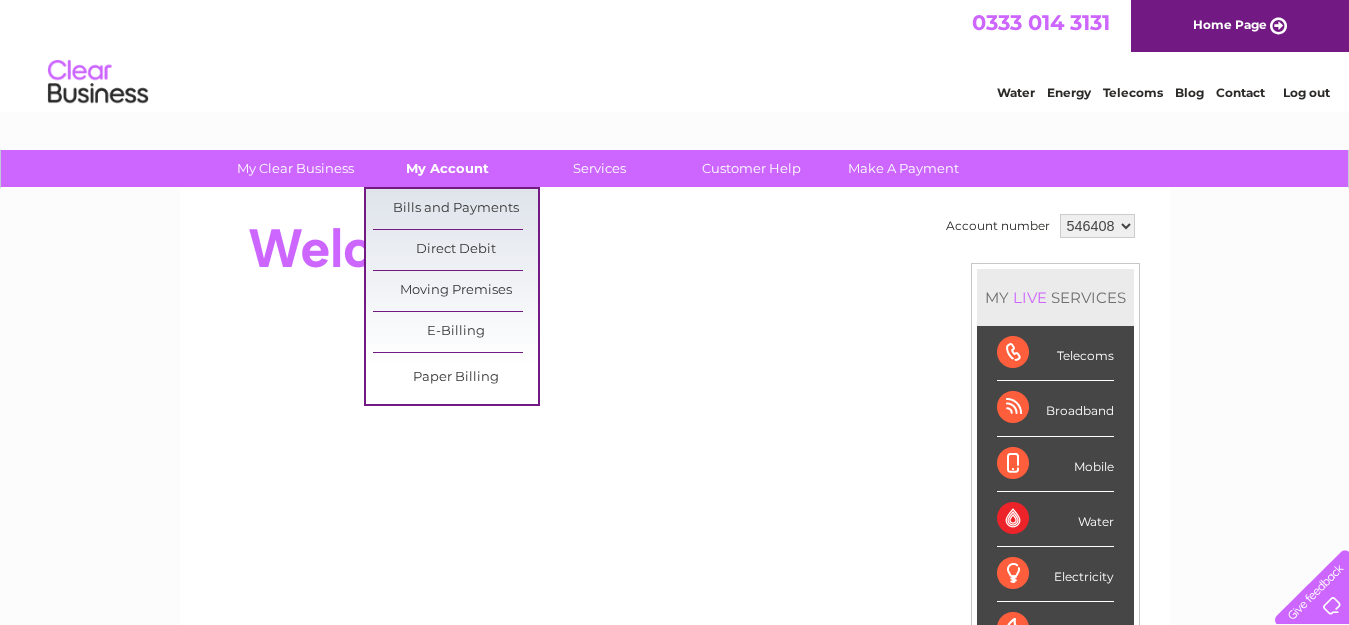 click on "My Account" at bounding box center (447, 168) 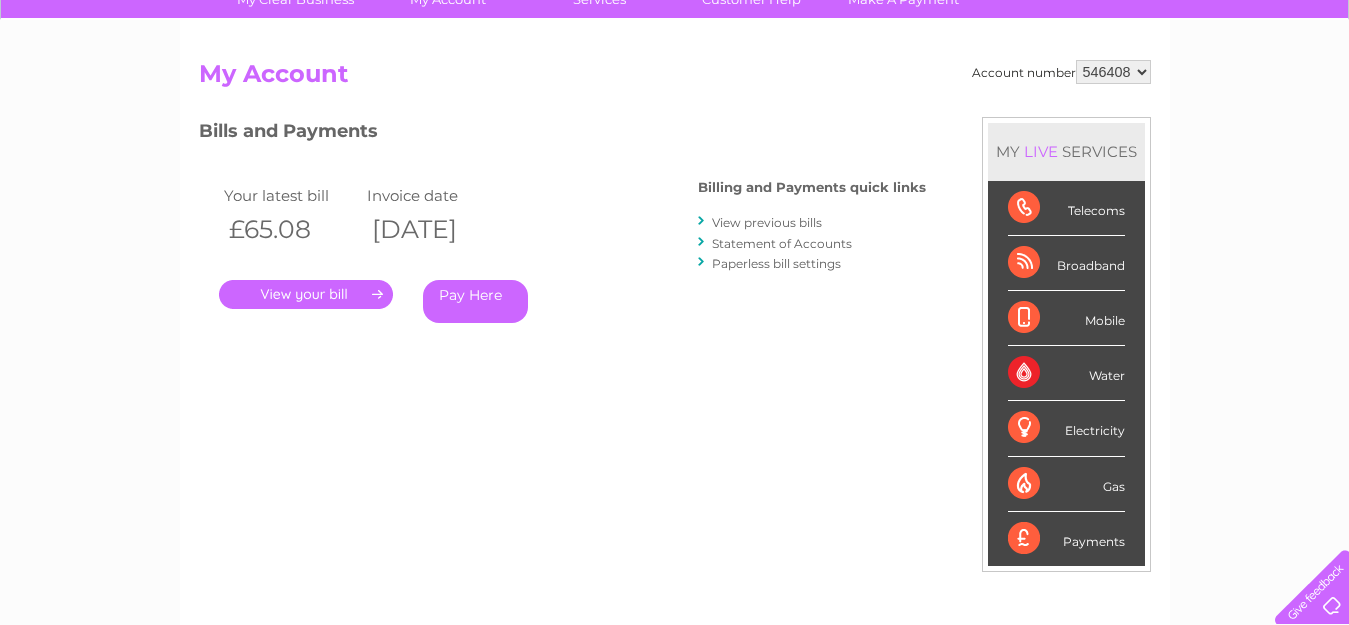scroll, scrollTop: 200, scrollLeft: 0, axis: vertical 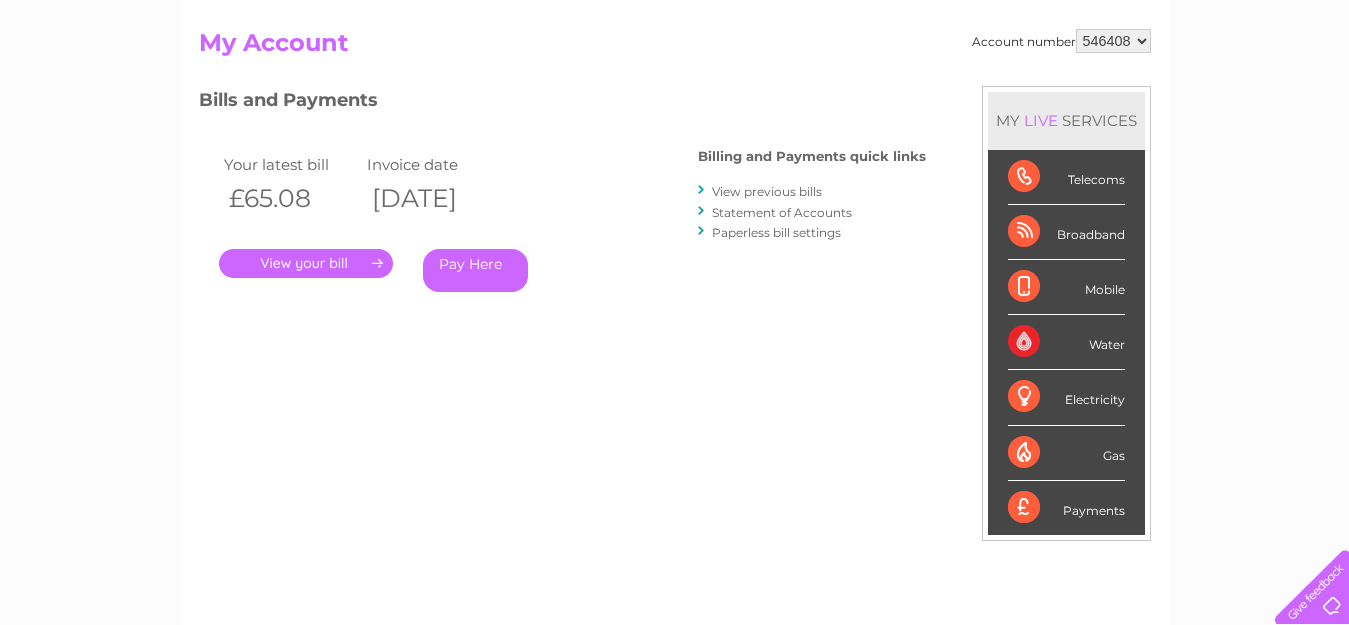 click on "." at bounding box center (306, 263) 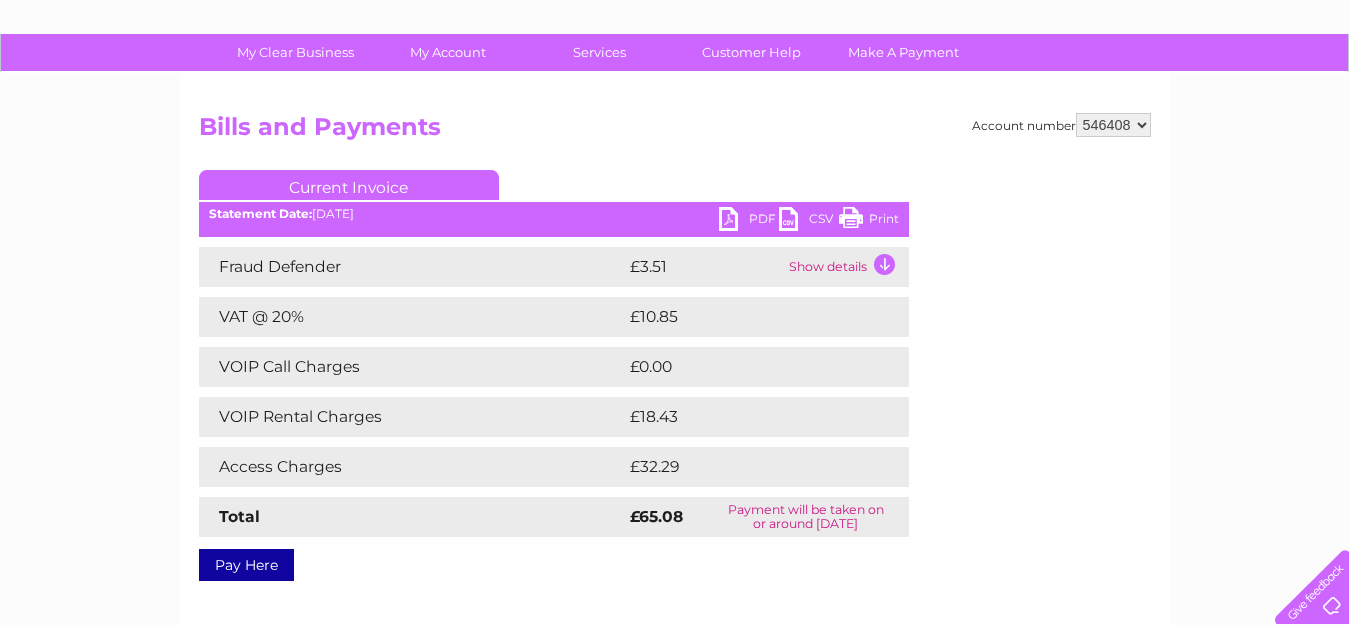 scroll, scrollTop: 100, scrollLeft: 0, axis: vertical 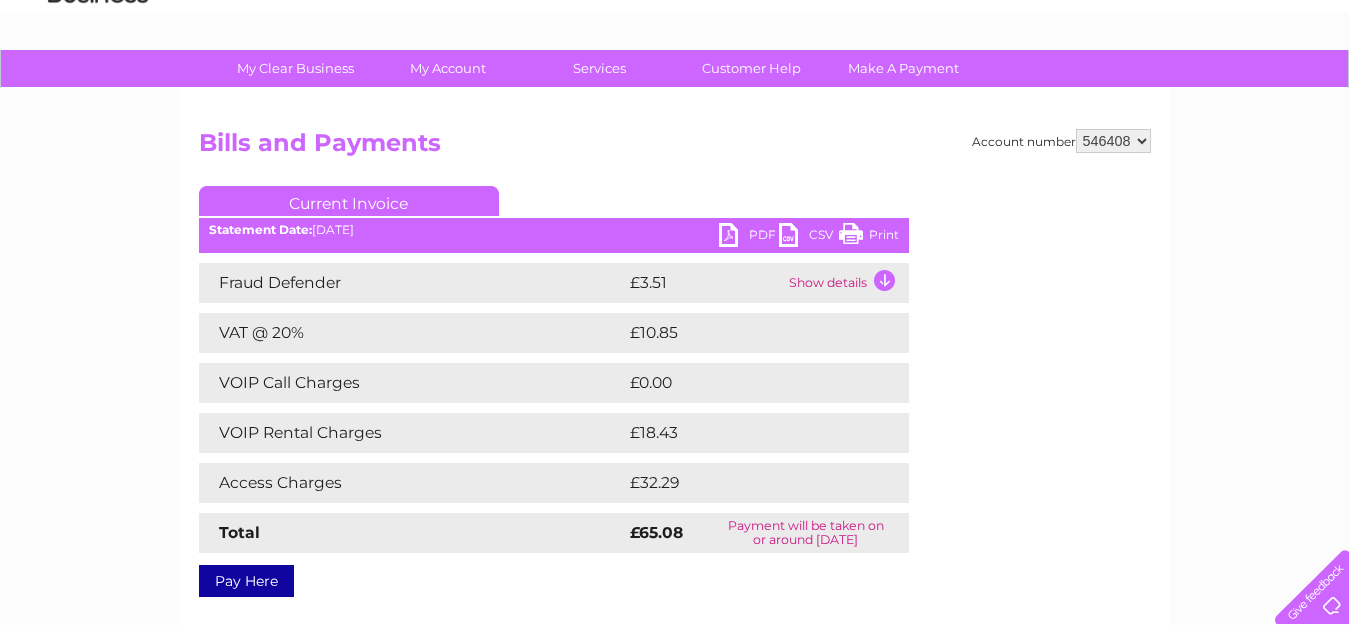 click on "Current Invoice" at bounding box center [349, 201] 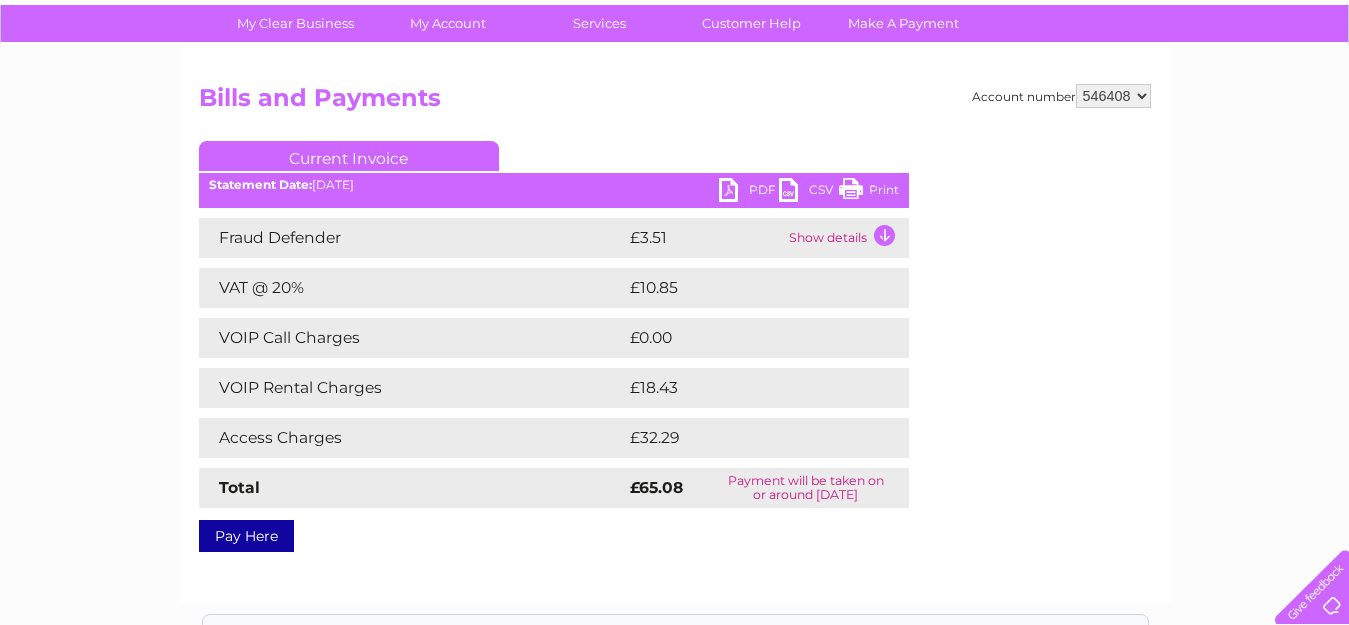 scroll, scrollTop: 81, scrollLeft: 0, axis: vertical 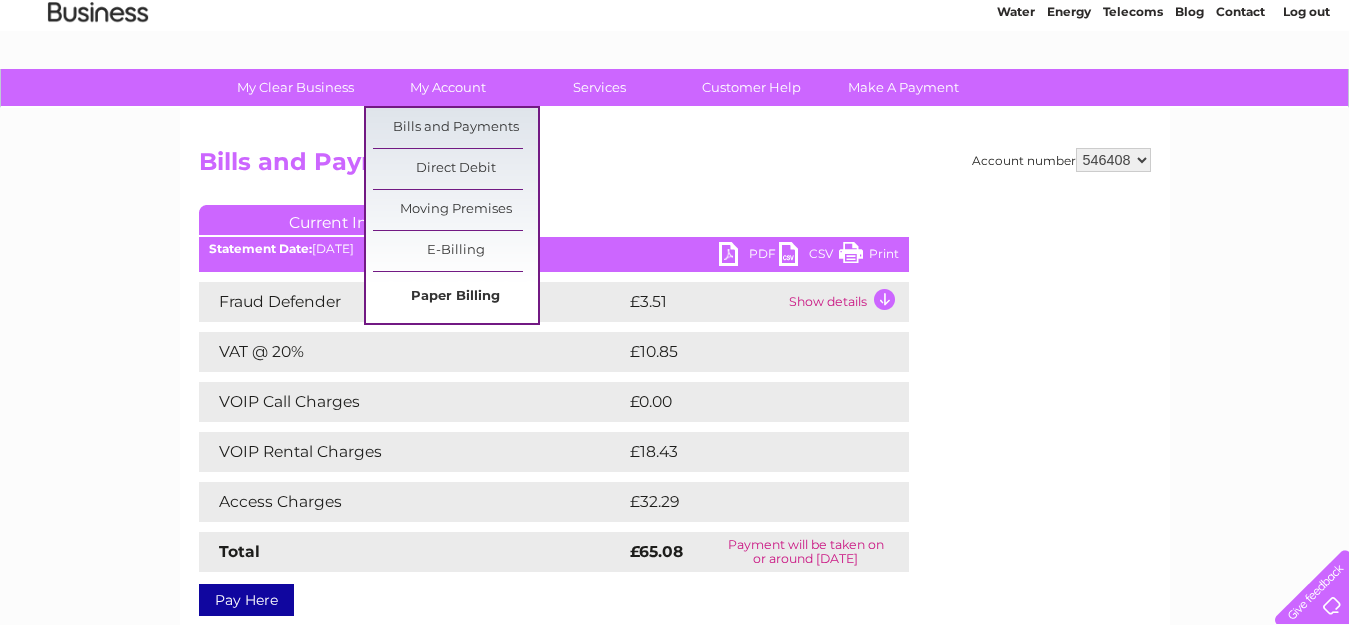 click on "Paper Billing" at bounding box center [455, 297] 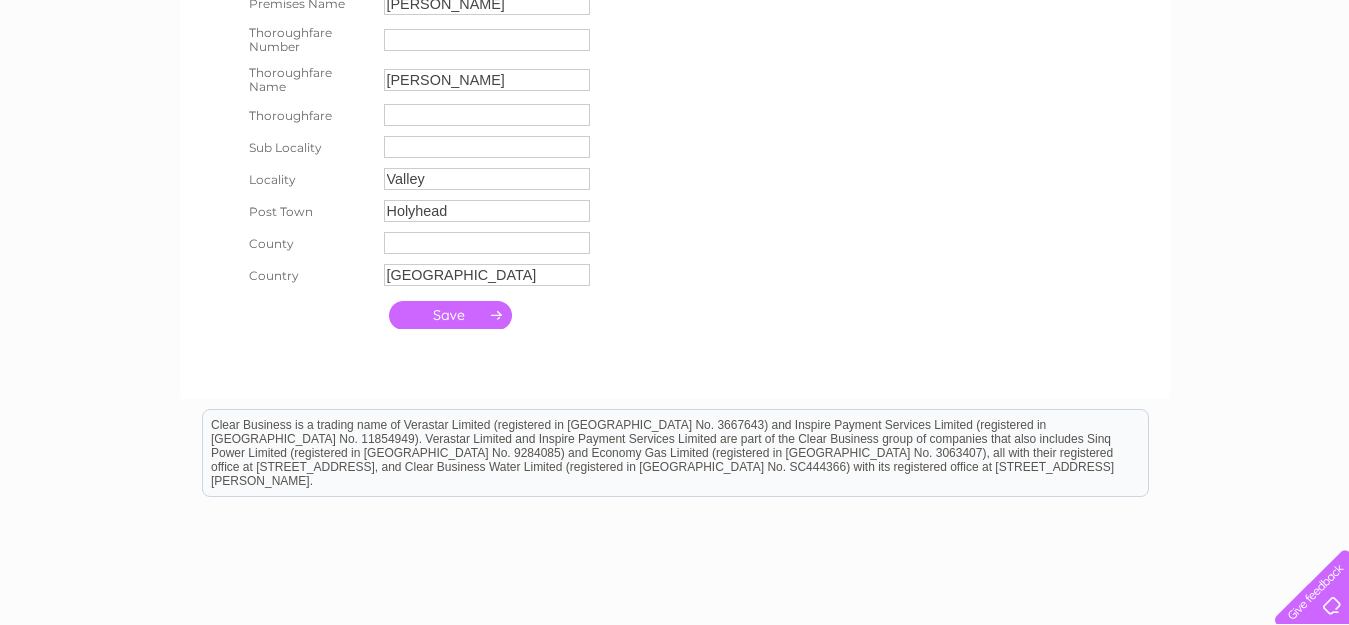 scroll, scrollTop: 700, scrollLeft: 0, axis: vertical 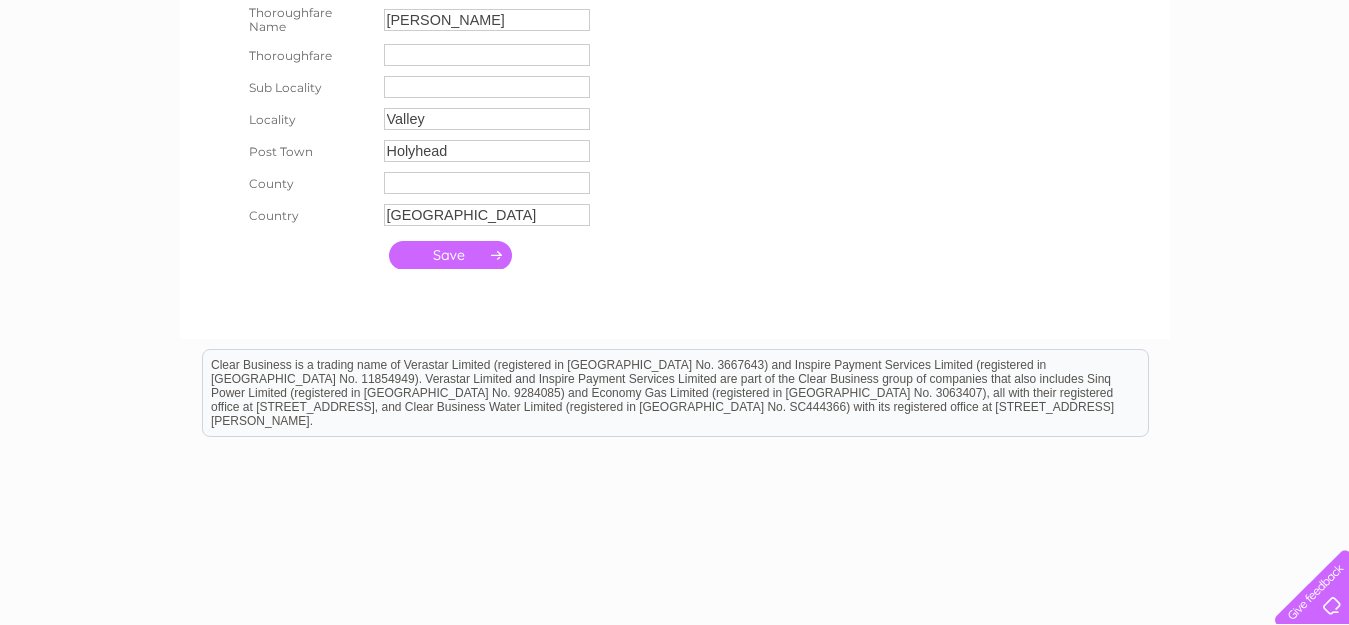 click at bounding box center [450, 255] 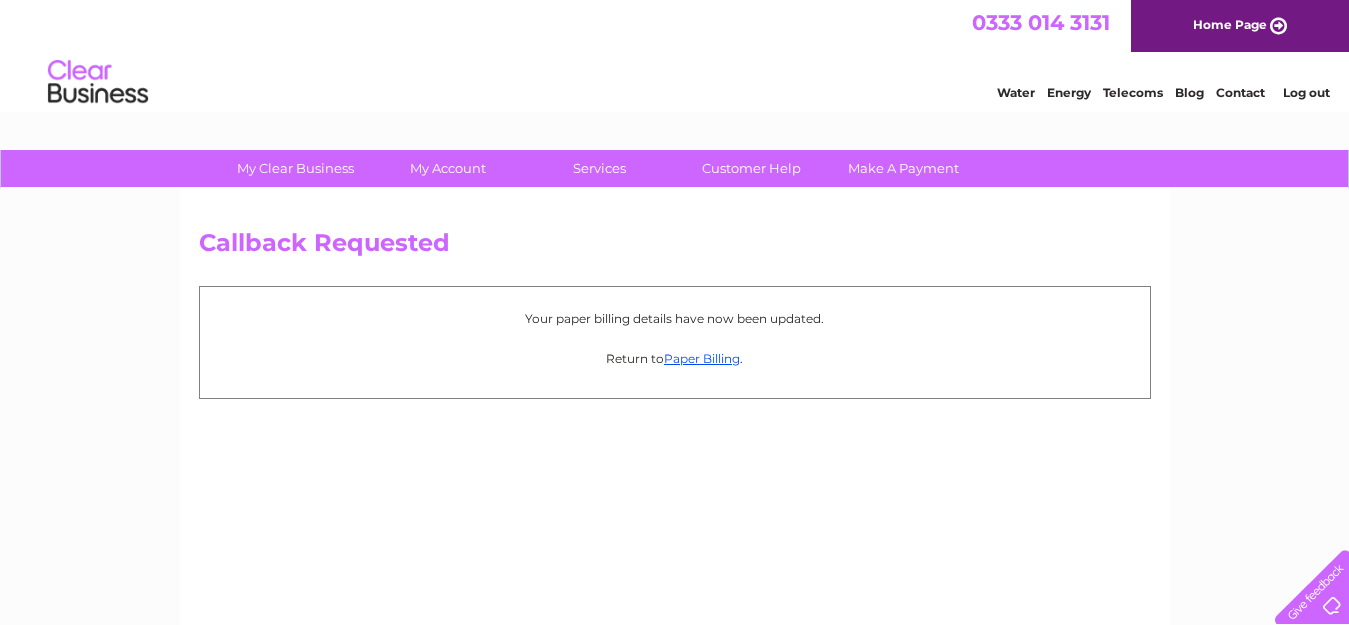 scroll, scrollTop: 0, scrollLeft: 0, axis: both 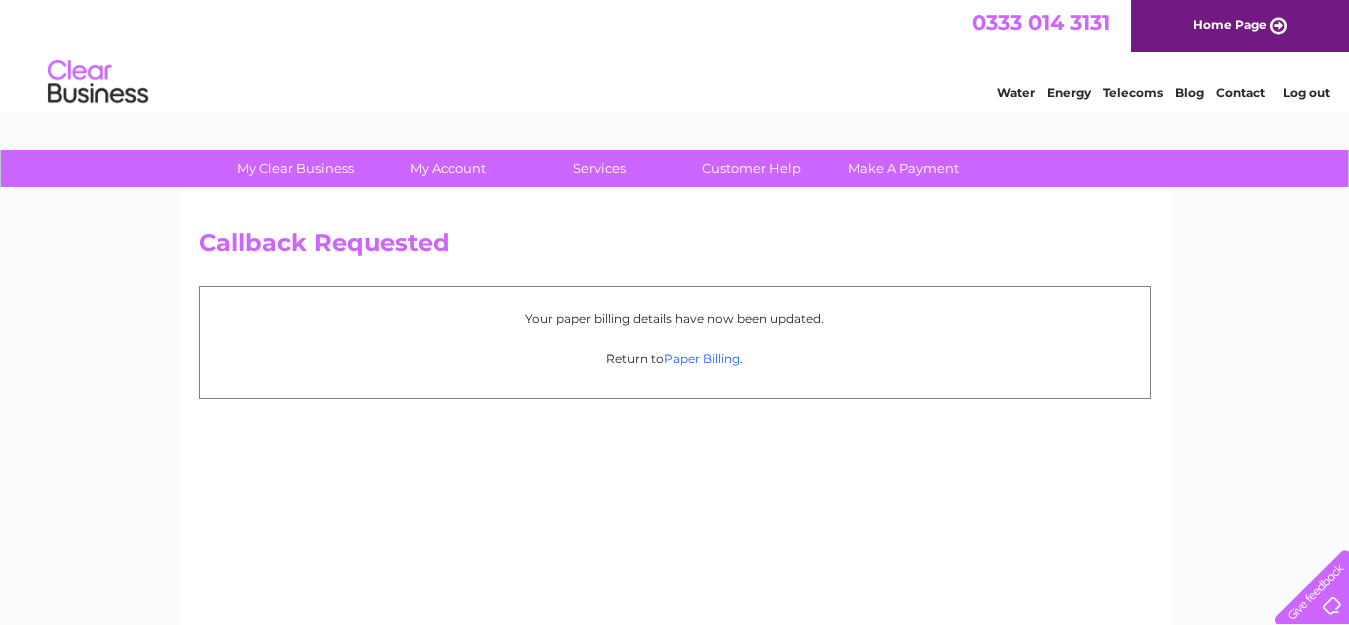 click on "Paper Billing" at bounding box center (702, 358) 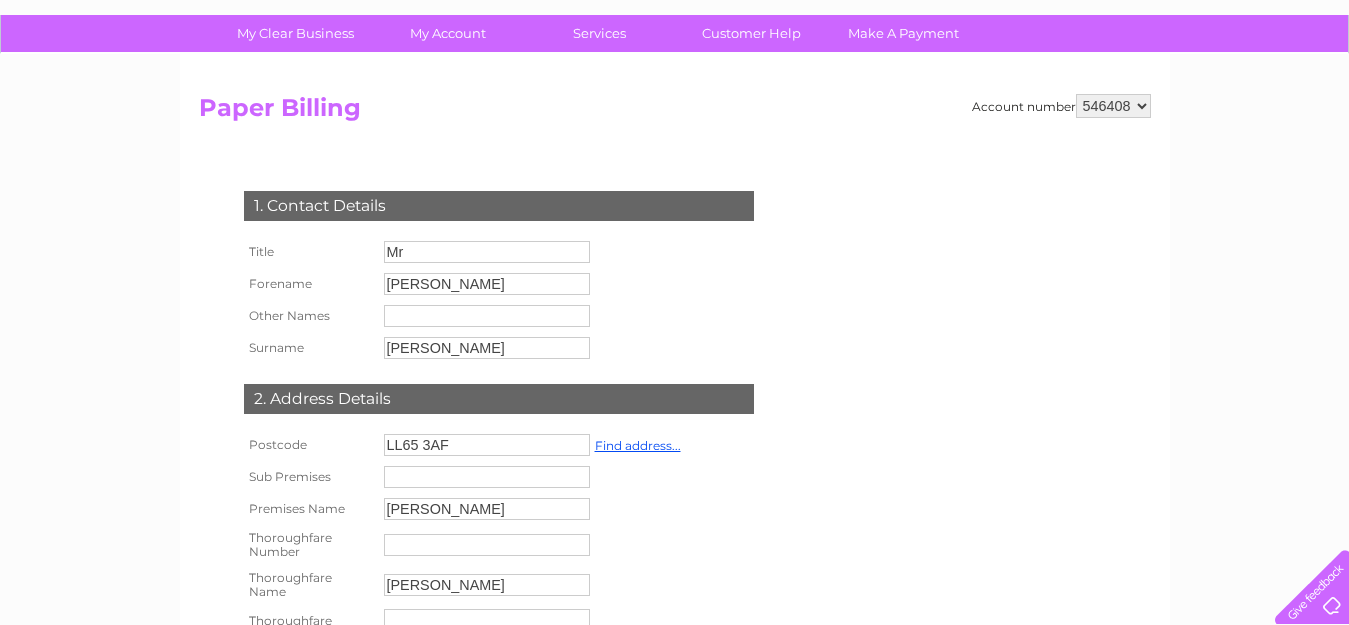 scroll, scrollTop: 0, scrollLeft: 0, axis: both 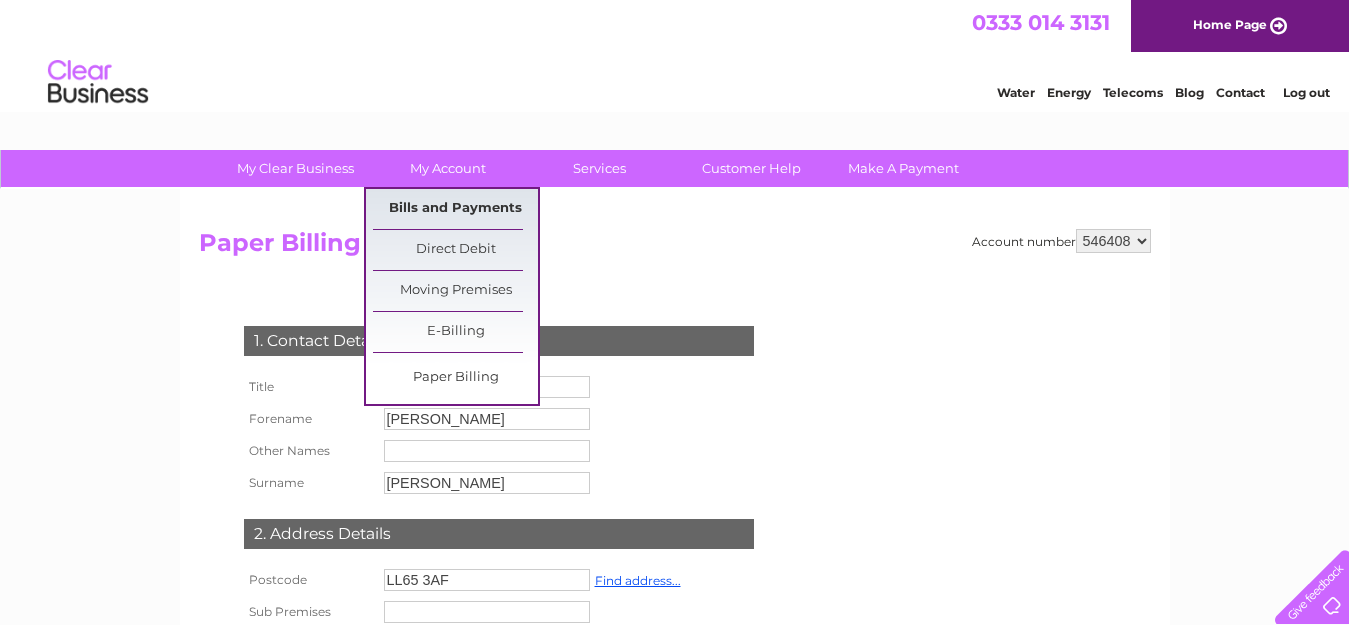 click on "Bills and Payments" at bounding box center [455, 209] 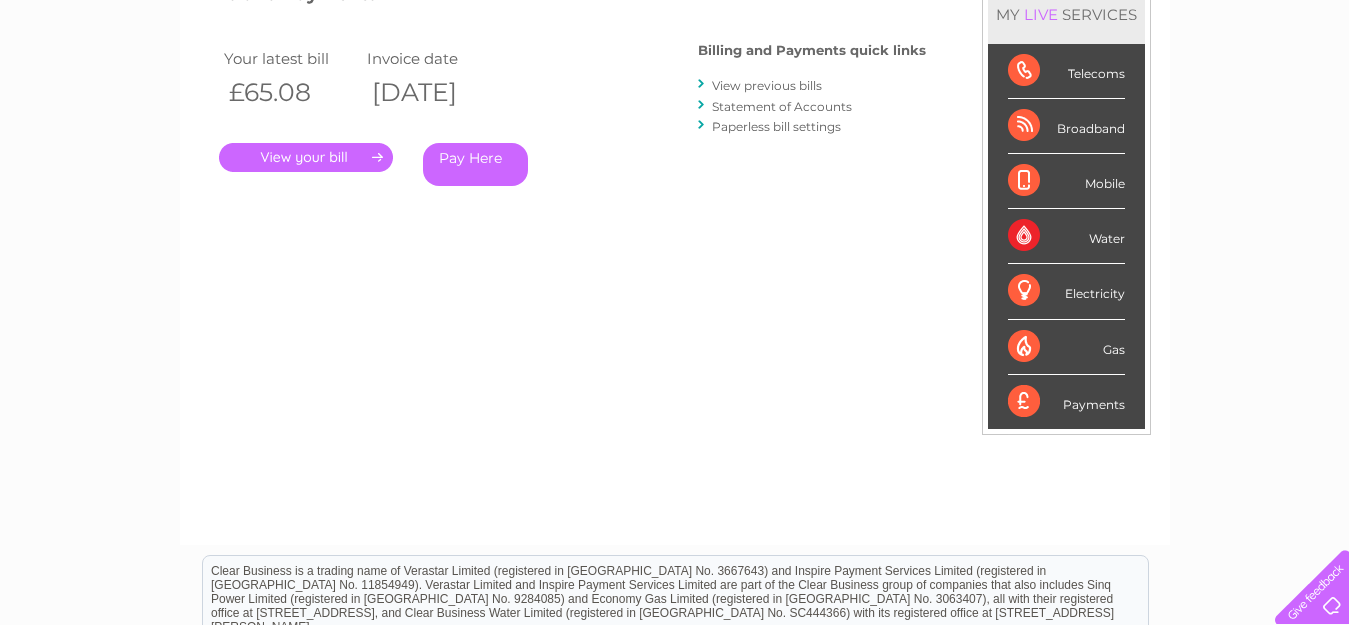 scroll, scrollTop: 283, scrollLeft: 0, axis: vertical 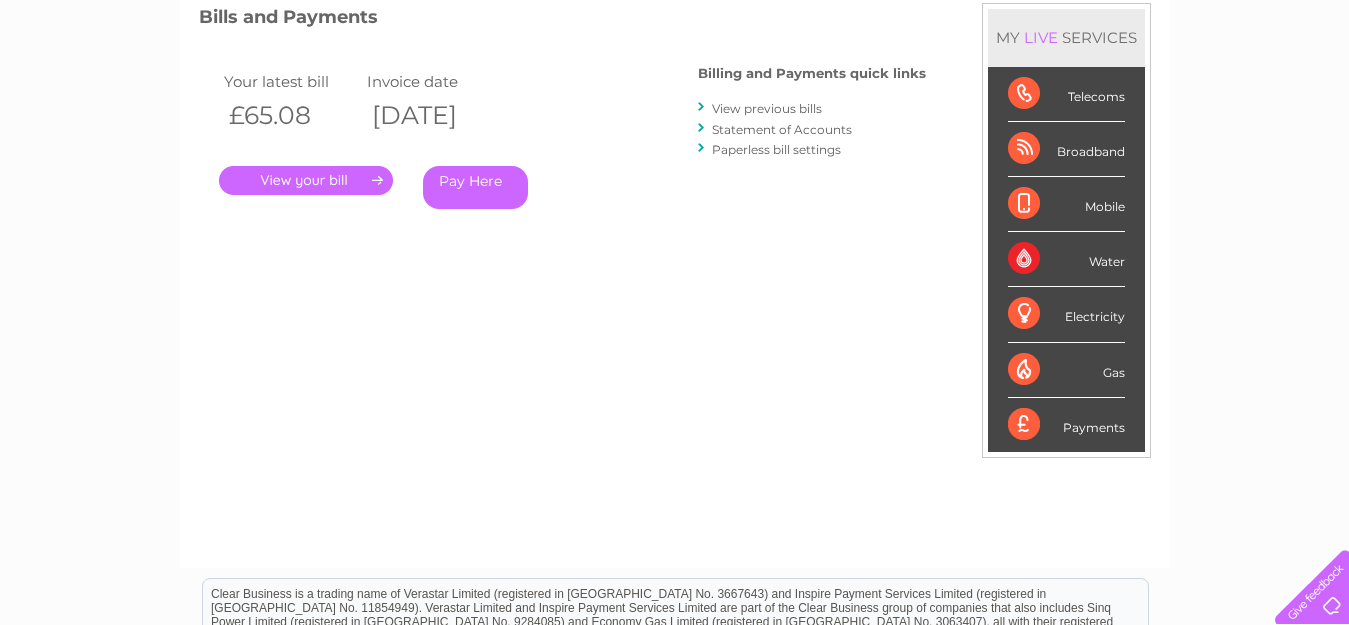 click on "." at bounding box center [306, 180] 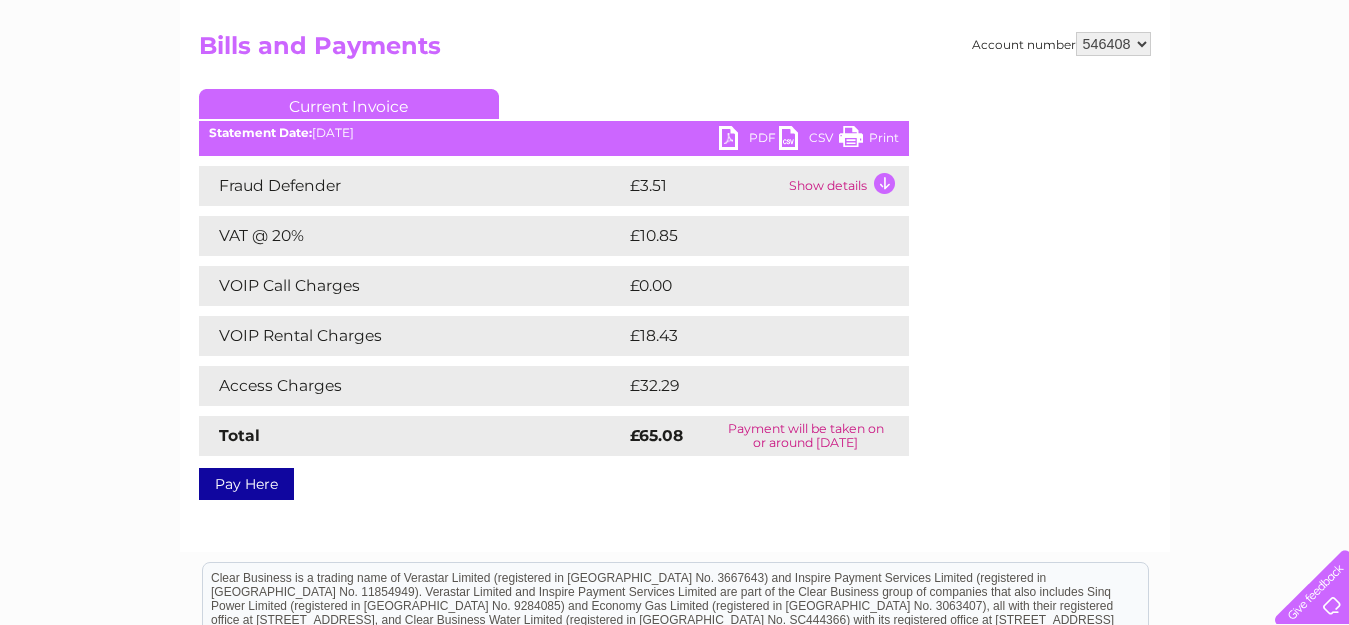 scroll, scrollTop: 200, scrollLeft: 0, axis: vertical 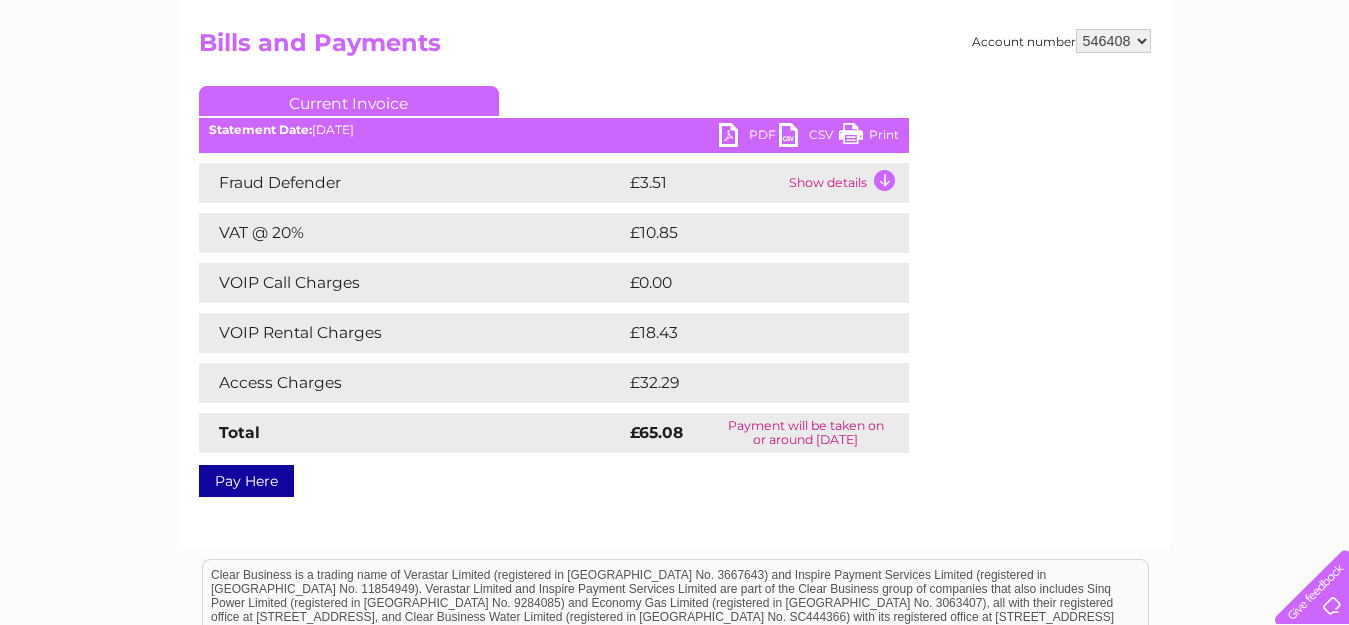 drag, startPoint x: 847, startPoint y: 132, endPoint x: 1064, endPoint y: 12, distance: 247.96976 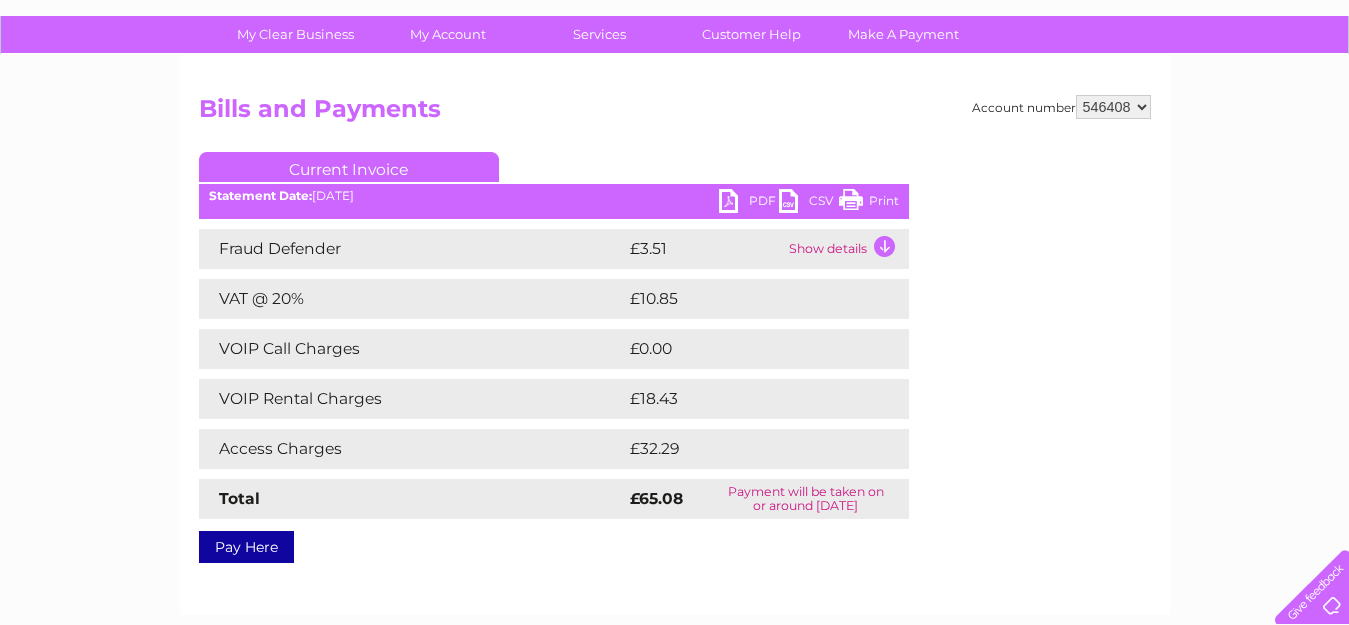 scroll, scrollTop: 0, scrollLeft: 0, axis: both 